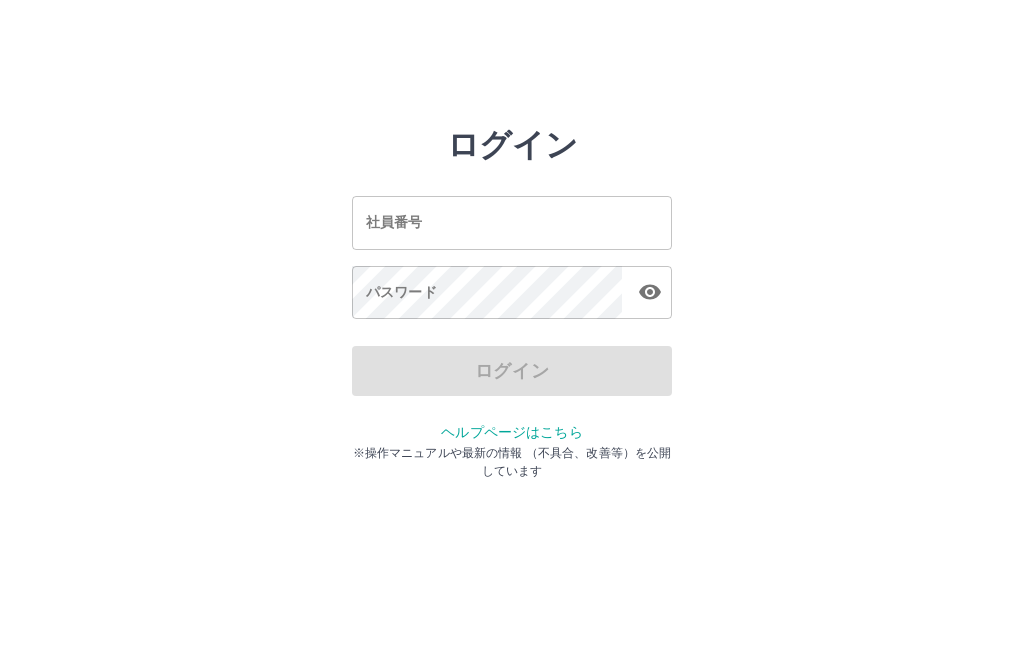 scroll, scrollTop: 0, scrollLeft: 0, axis: both 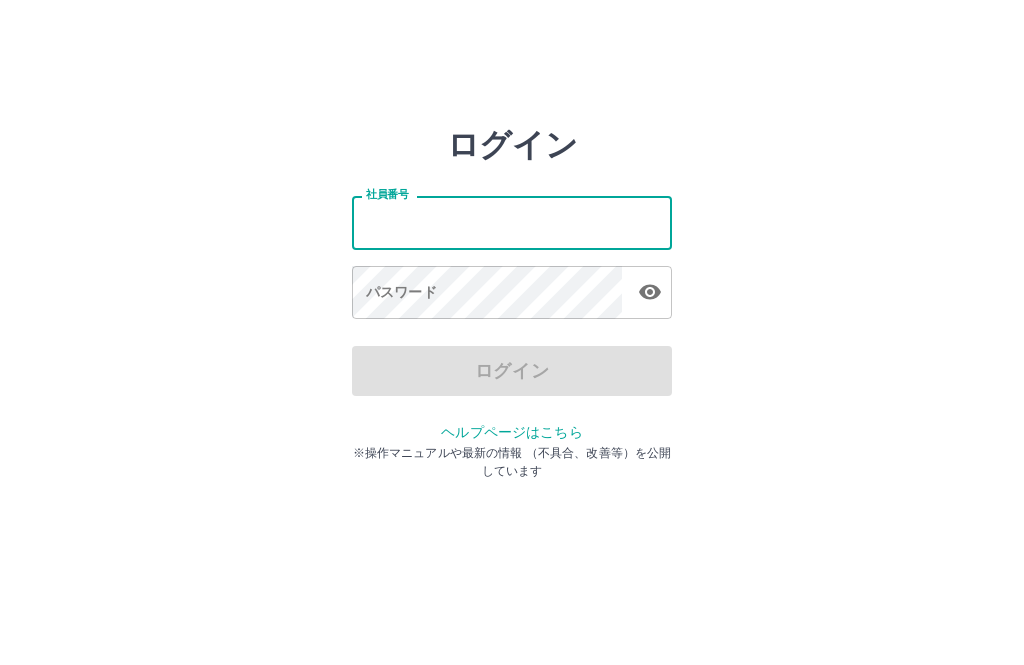 type on "*******" 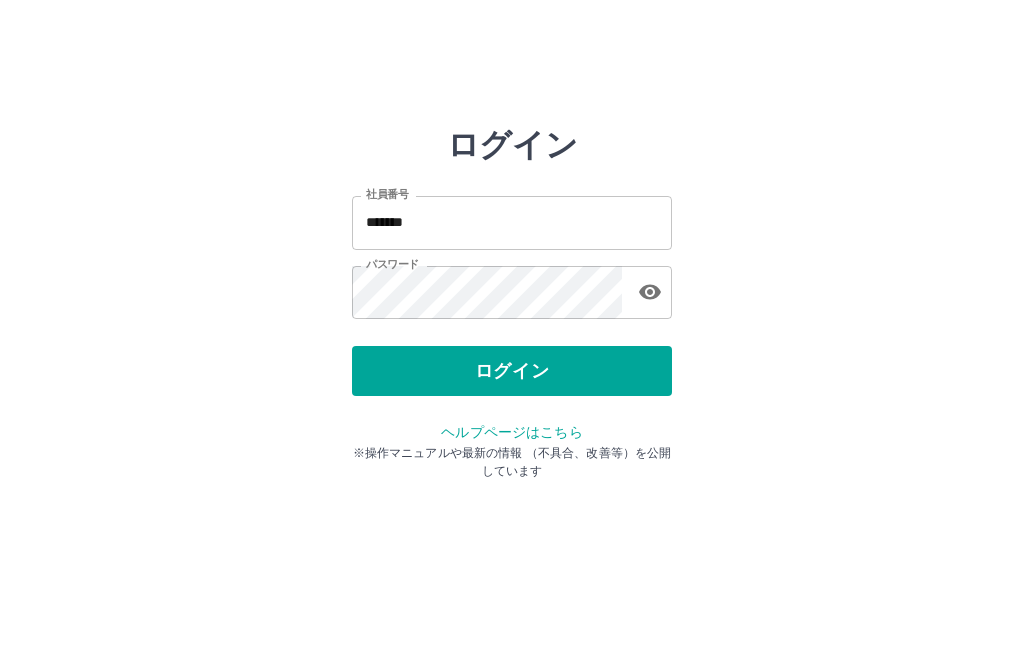 click on "ログイン" at bounding box center [512, 371] 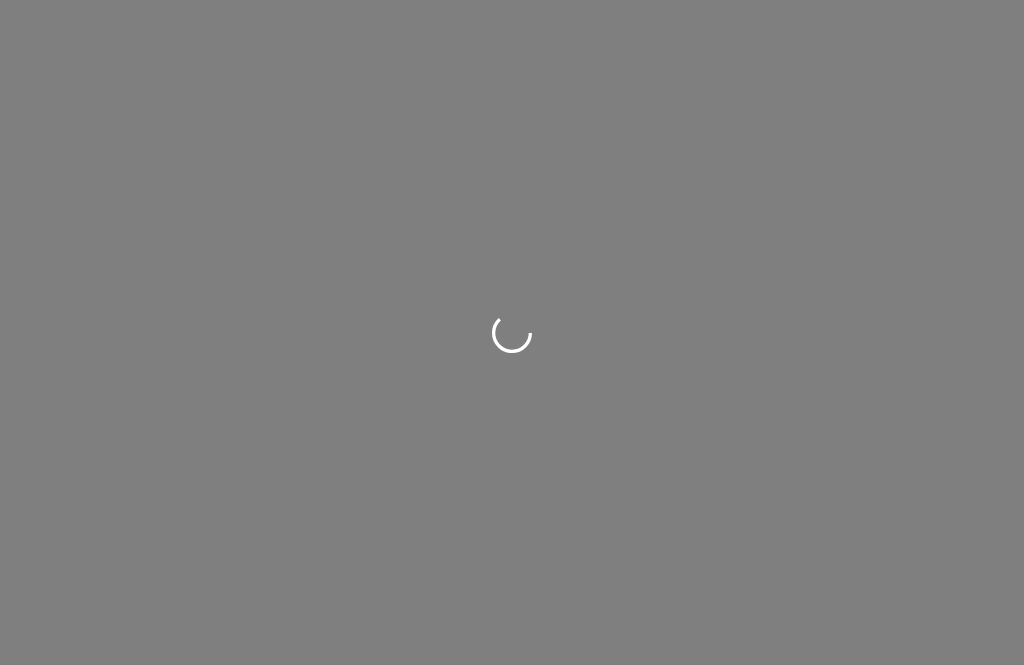 scroll, scrollTop: 0, scrollLeft: 0, axis: both 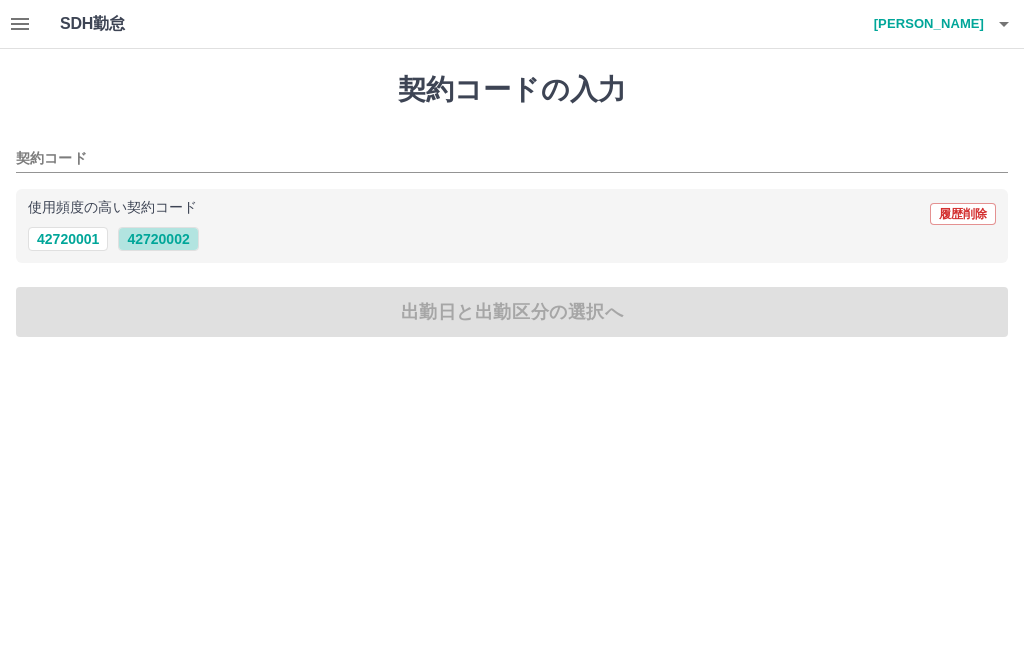 click on "42720002" at bounding box center [158, 239] 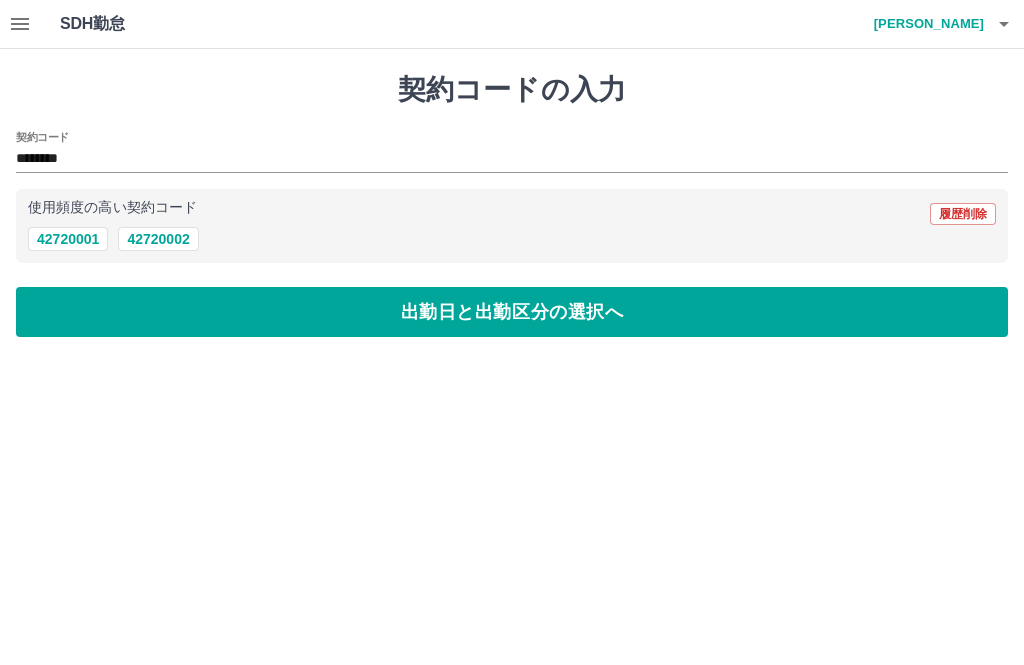 click on "出勤日と出勤区分の選択へ" at bounding box center [512, 312] 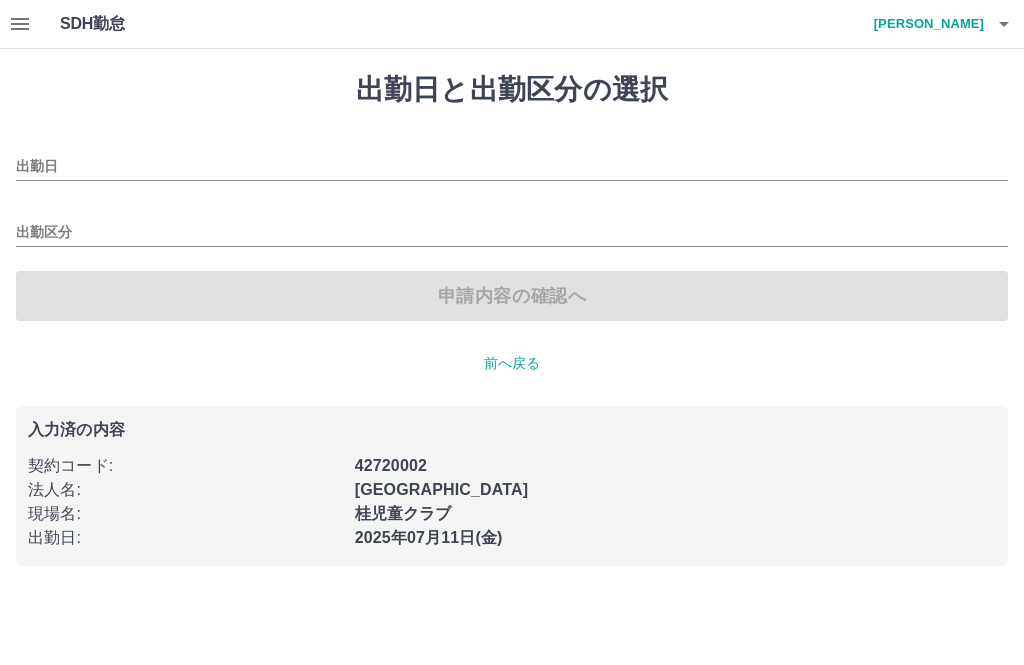 type on "**********" 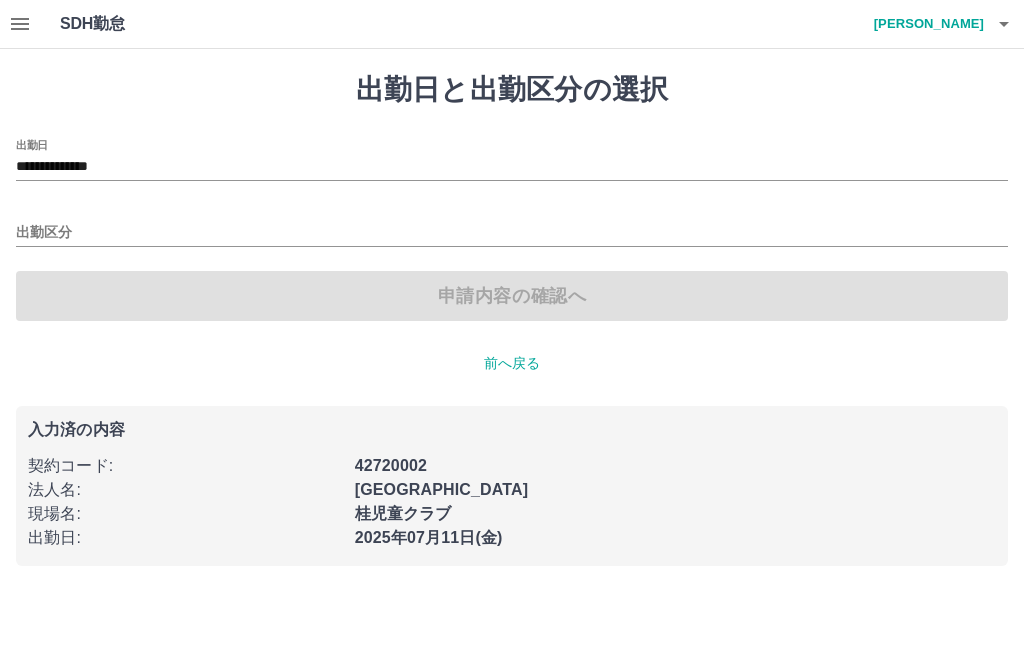 click on "出勤区分" at bounding box center [512, 233] 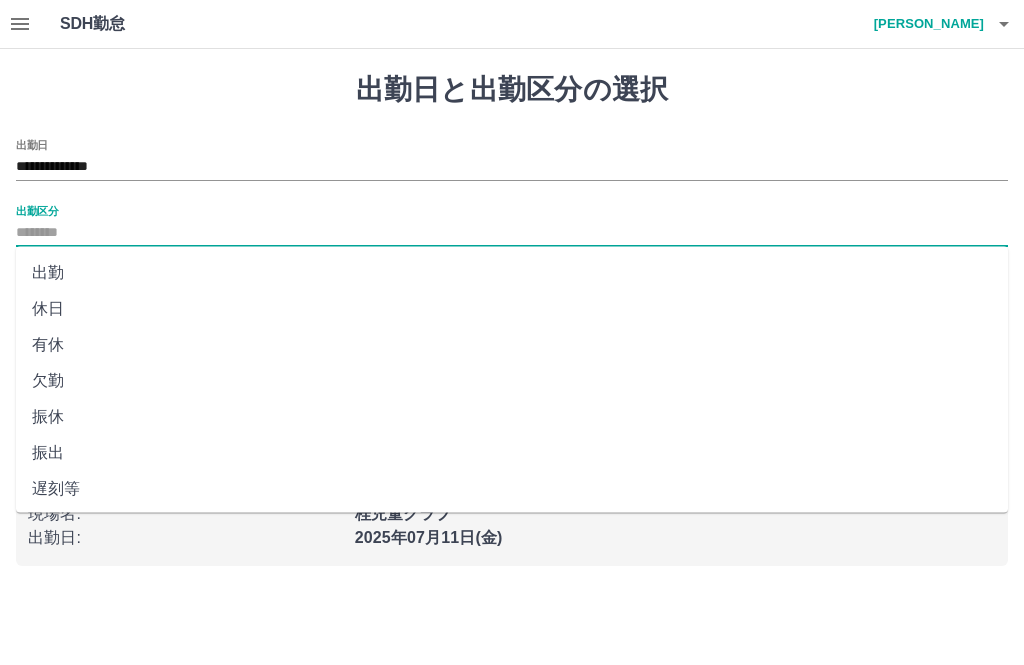click on "出勤" at bounding box center [512, 273] 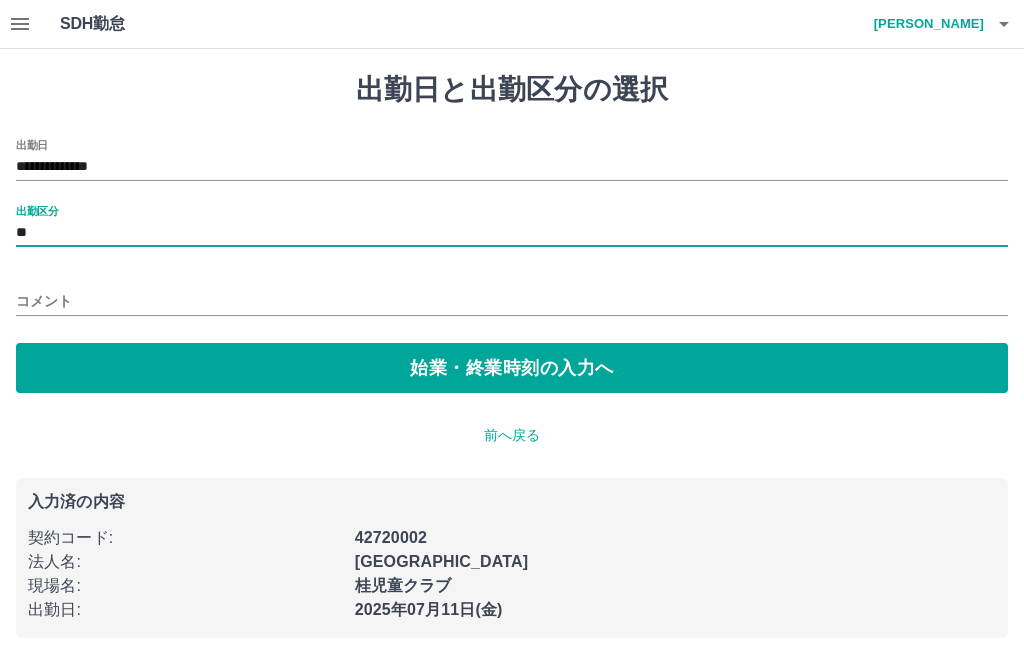 click on "始業・終業時刻の入力へ" at bounding box center (512, 368) 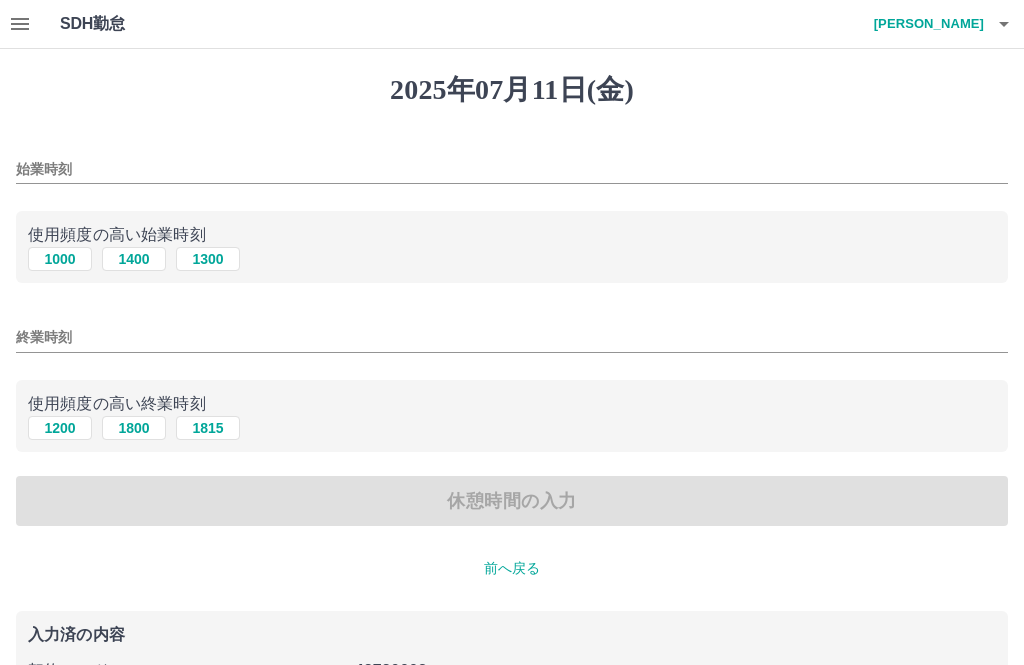 click on "1000" at bounding box center [60, 259] 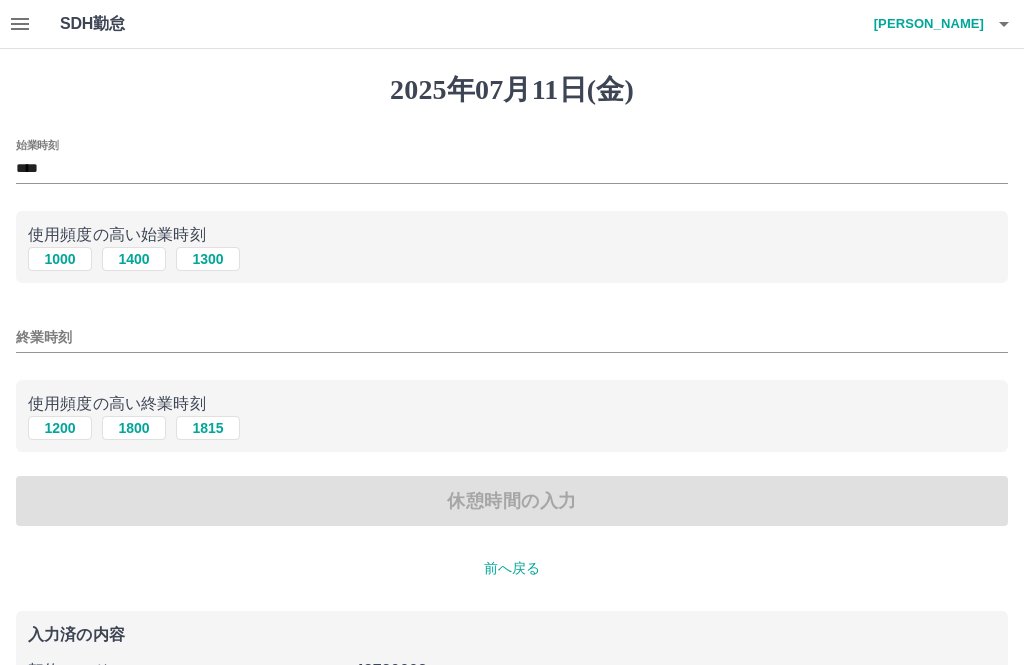 click on "終業時刻" at bounding box center (512, 337) 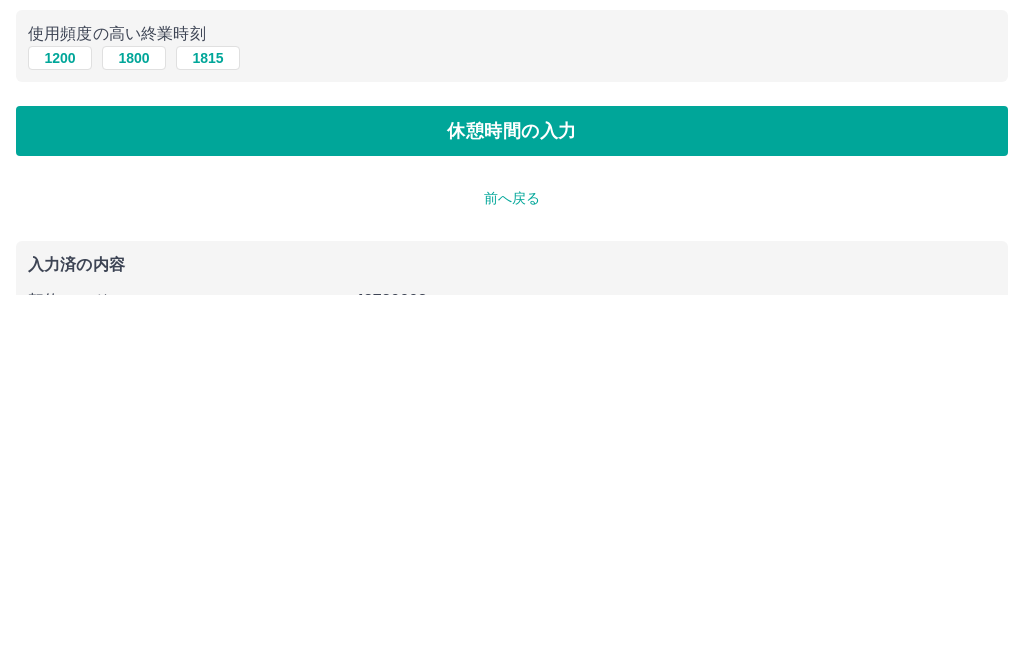 type on "****" 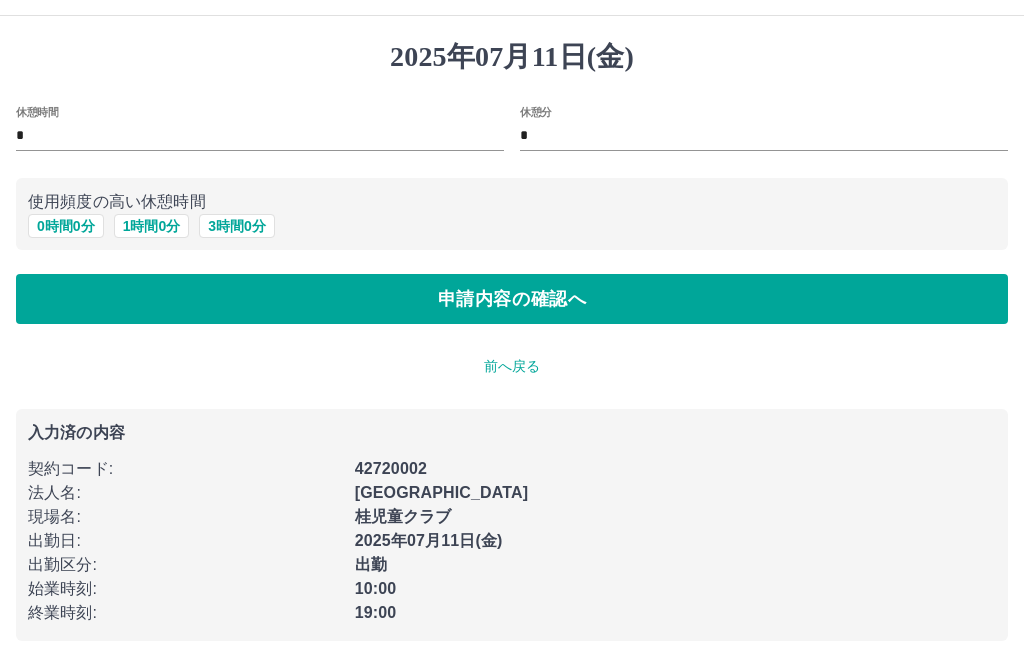 scroll, scrollTop: 0, scrollLeft: 0, axis: both 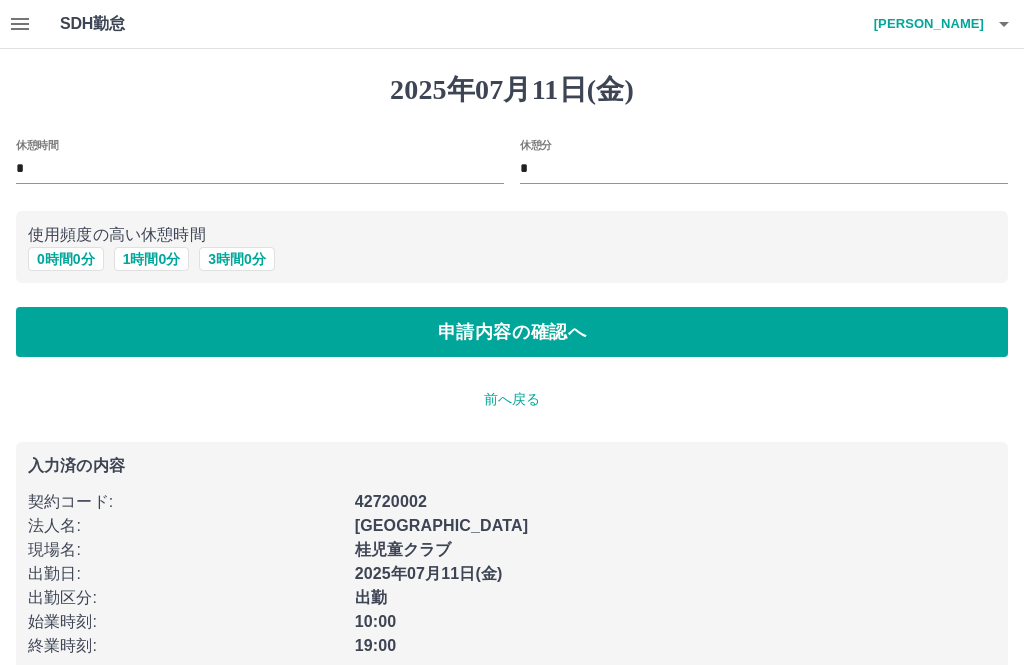 click on "*" at bounding box center (260, 169) 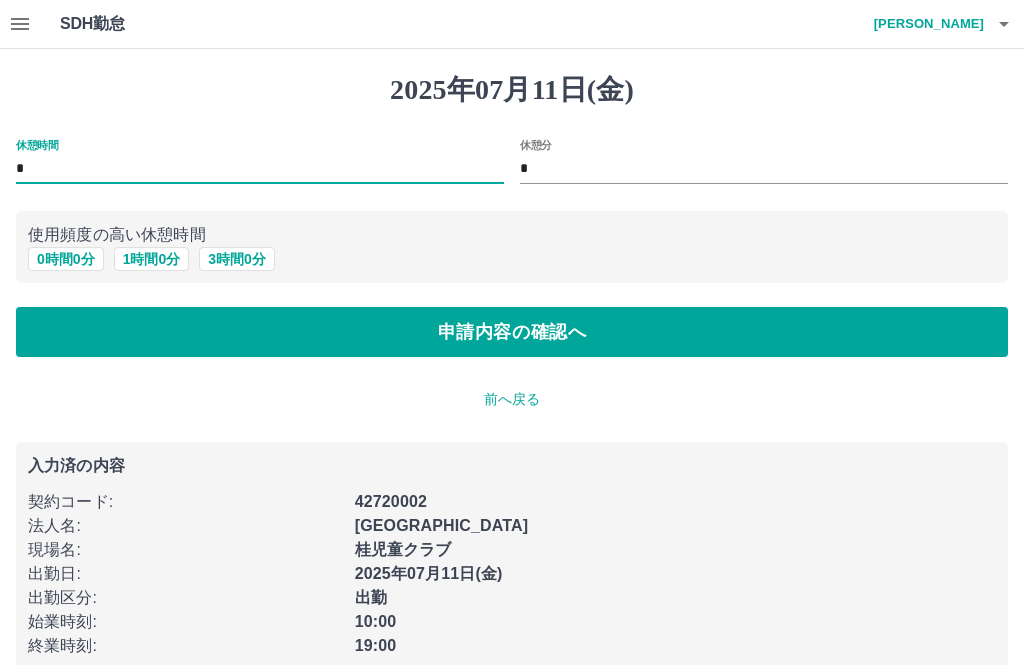 click on "*" at bounding box center [260, 169] 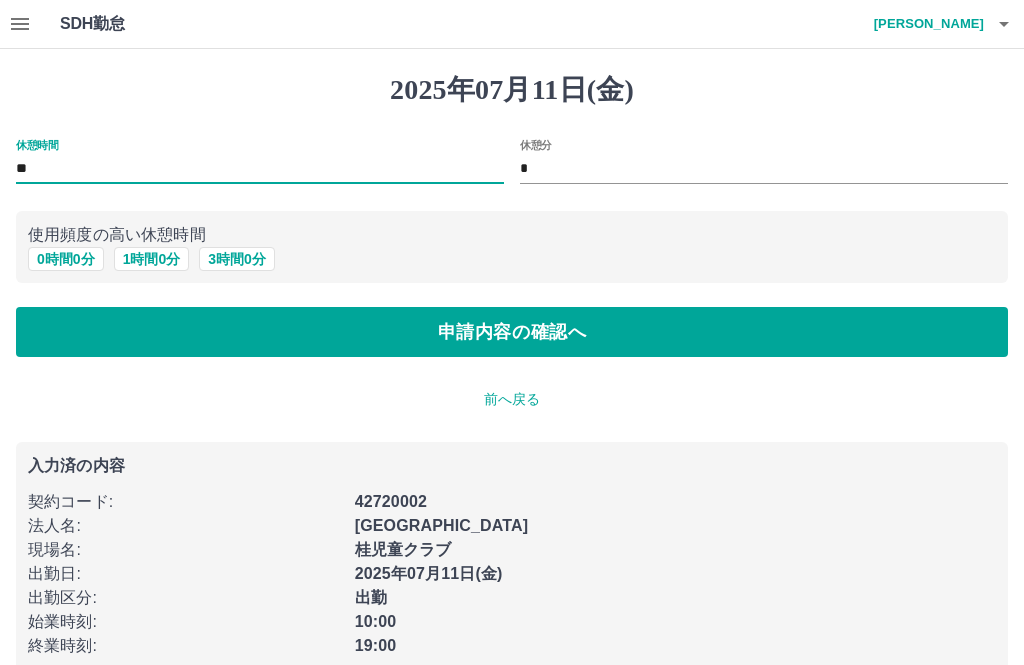 type on "**" 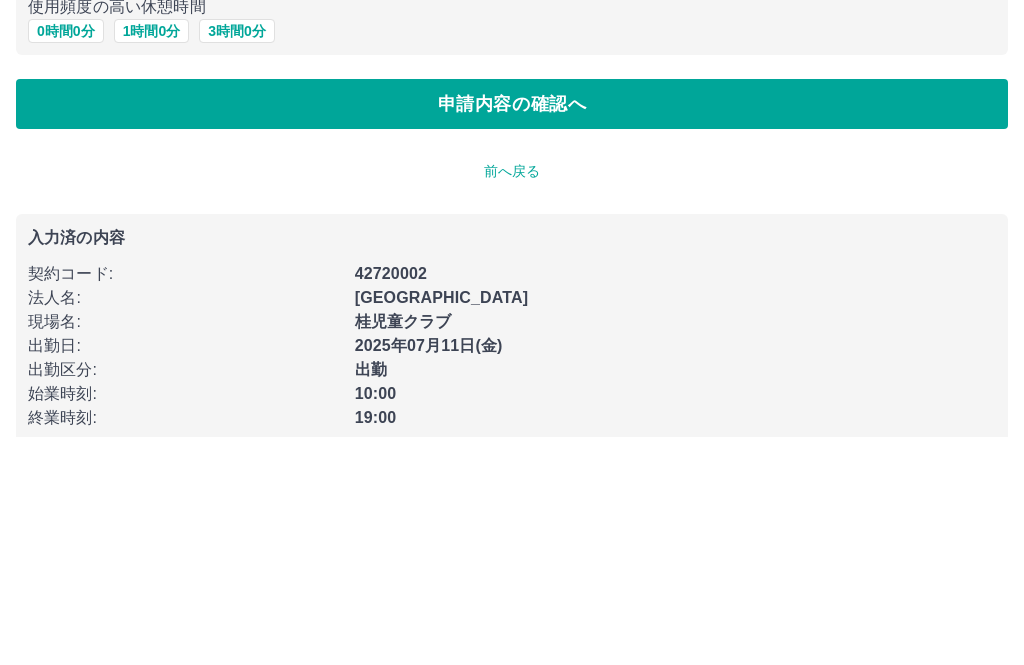 type on "**" 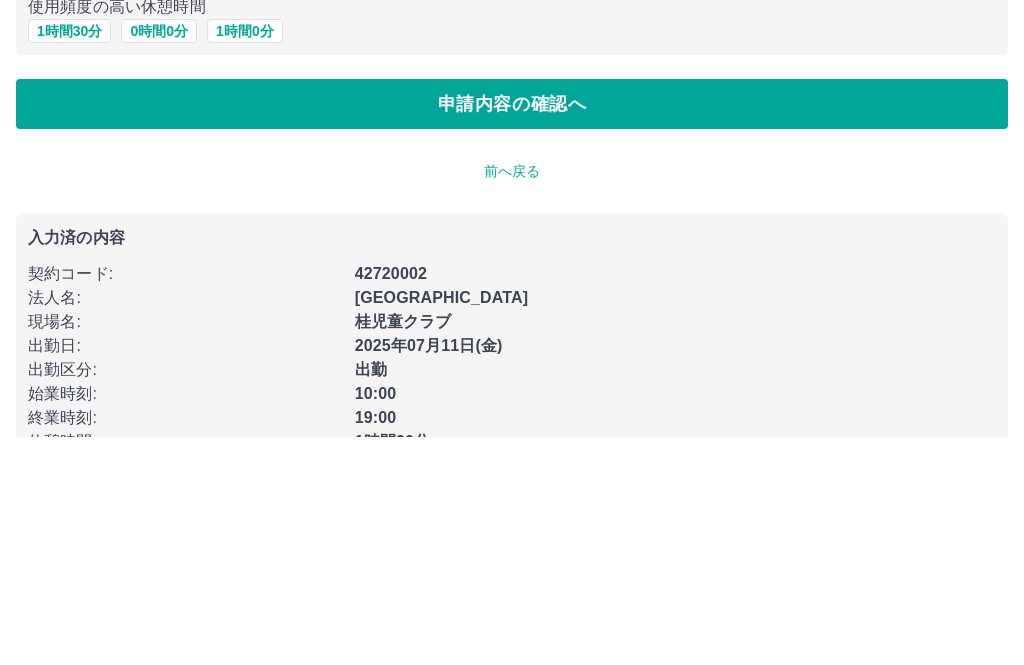 scroll, scrollTop: 34, scrollLeft: 0, axis: vertical 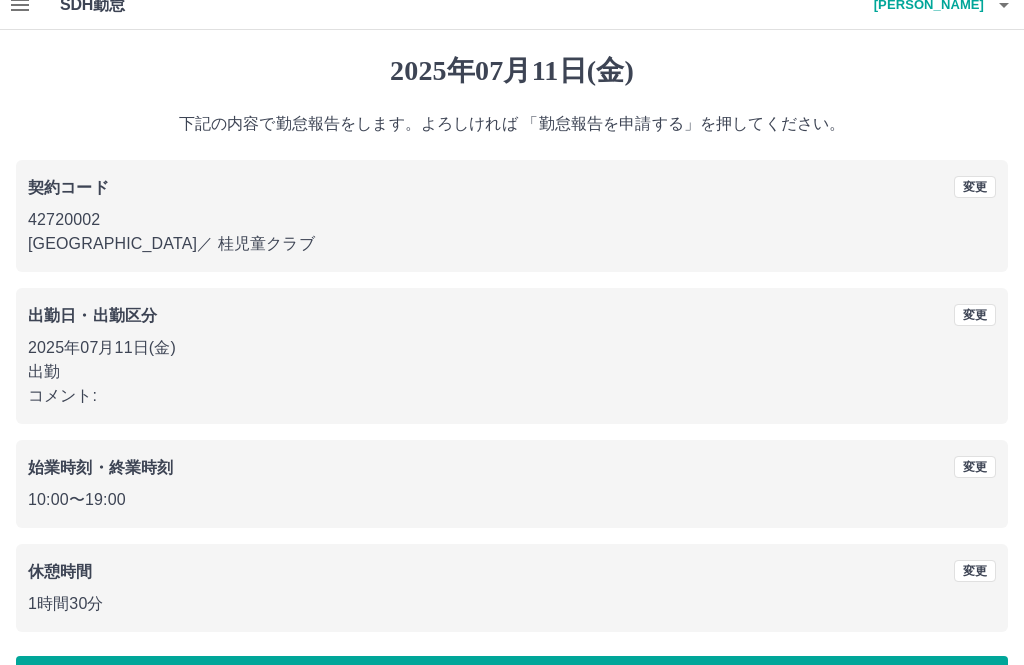 click on "出勤日・出勤区分 変更 2025年07月11日(金) 出勤 コメント:" at bounding box center [512, 356] 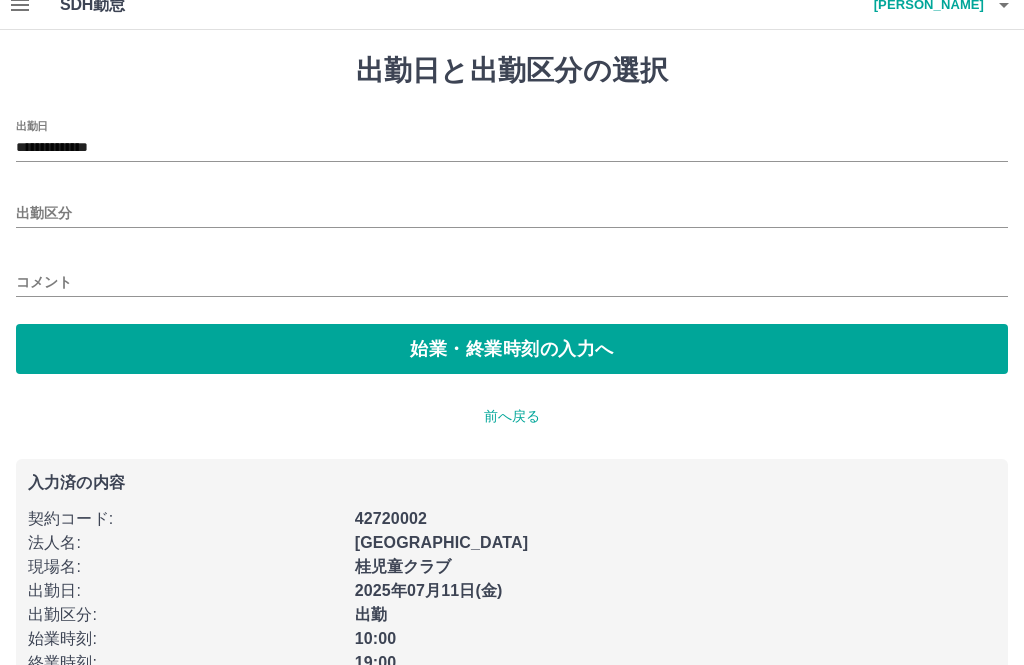 type on "**" 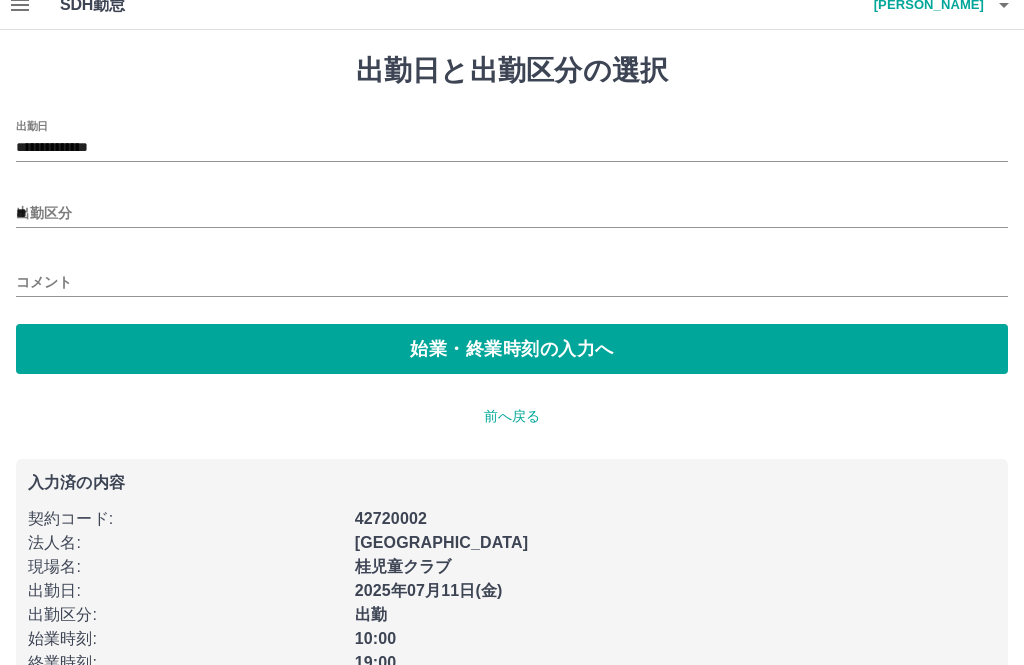 scroll, scrollTop: 0, scrollLeft: 0, axis: both 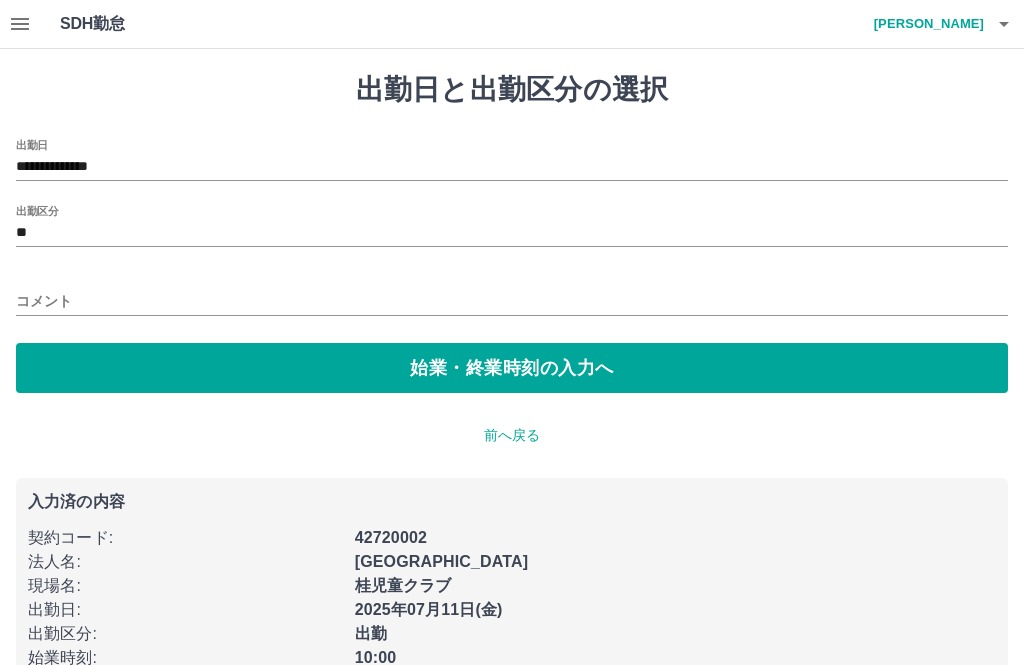 click on "コメント" at bounding box center (512, 301) 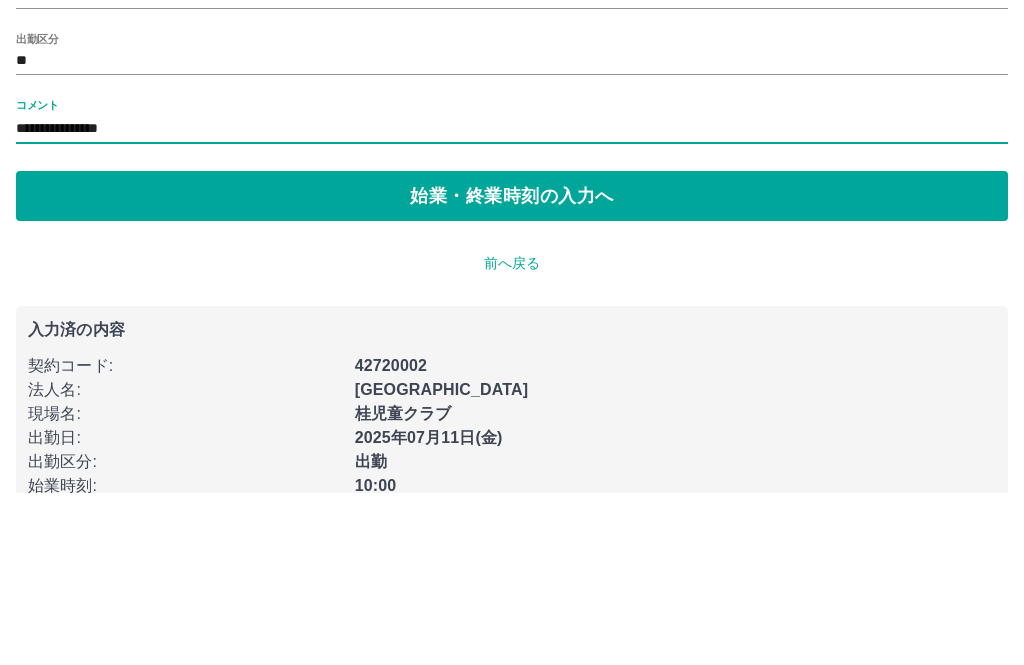 type on "**********" 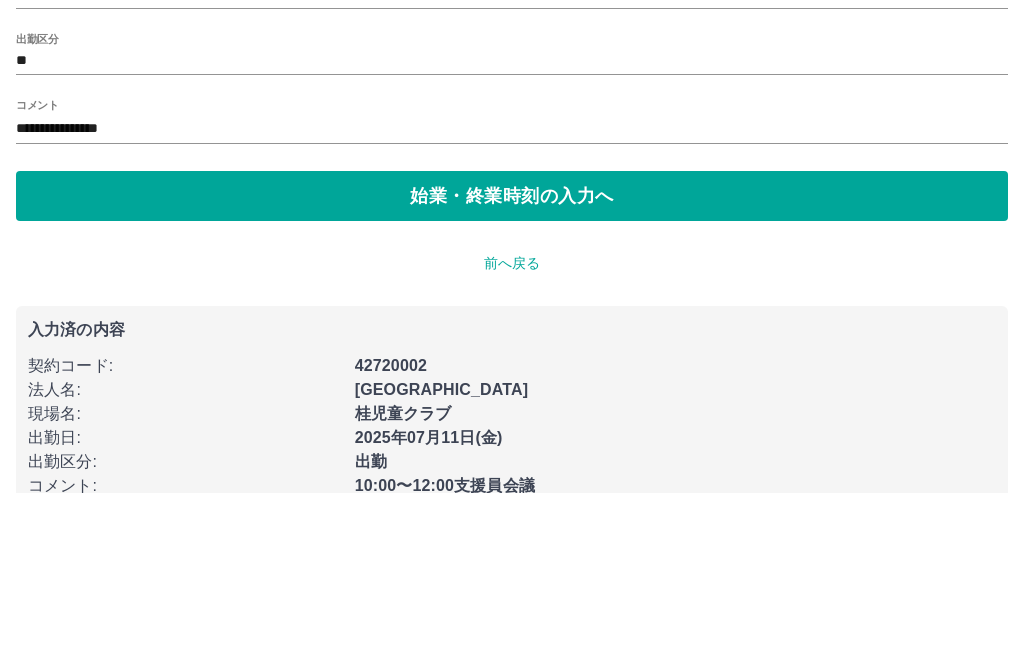 scroll, scrollTop: 92, scrollLeft: 0, axis: vertical 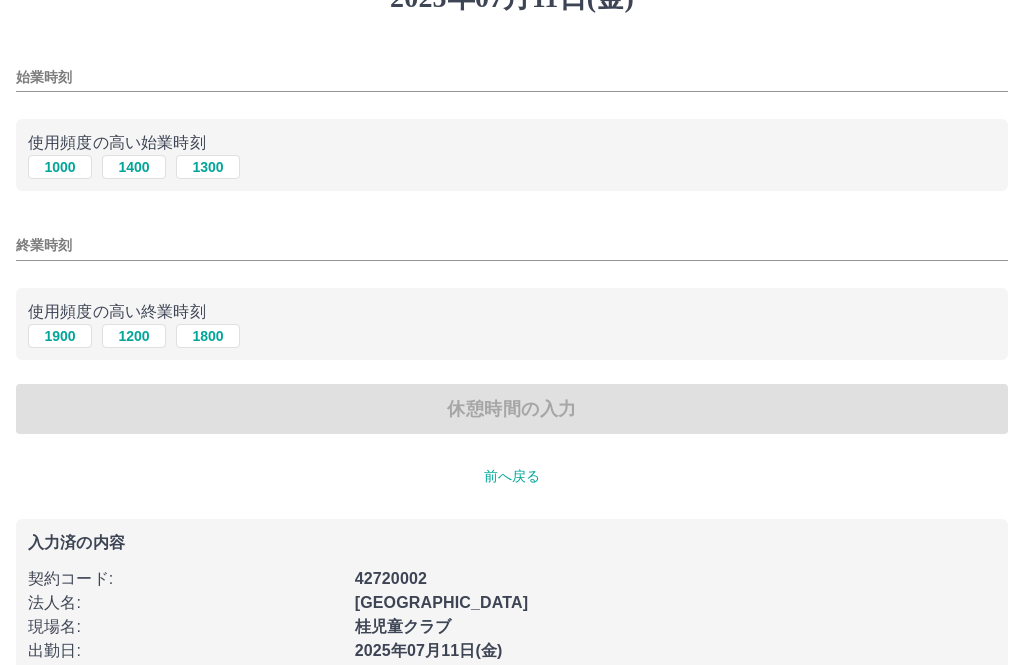 type on "****" 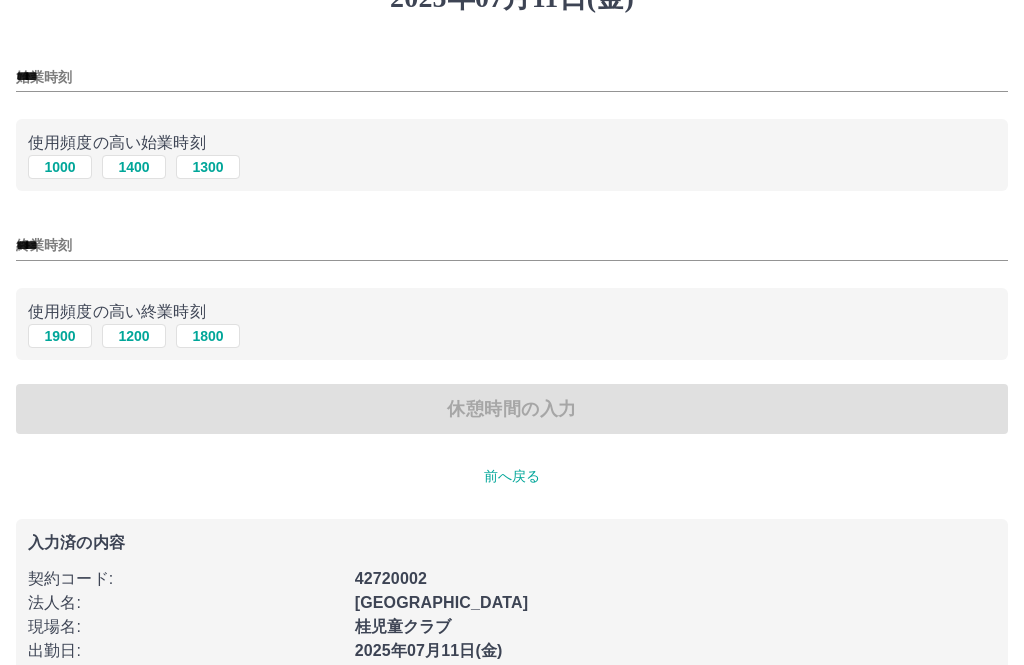 scroll, scrollTop: 0, scrollLeft: 0, axis: both 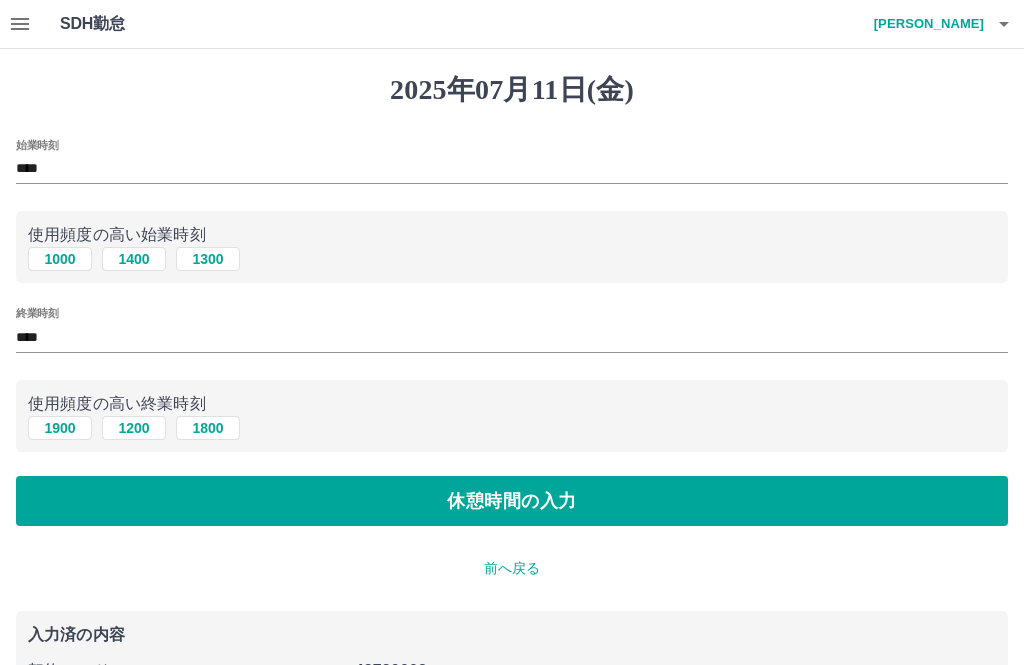 click on "休憩時間の入力" at bounding box center [512, 501] 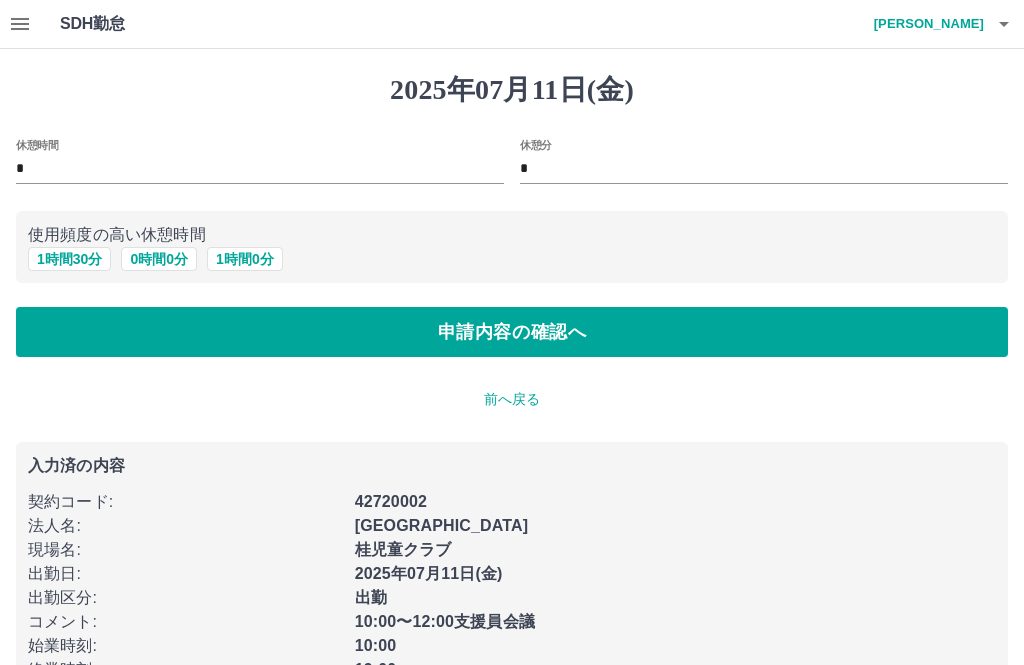 type on "*" 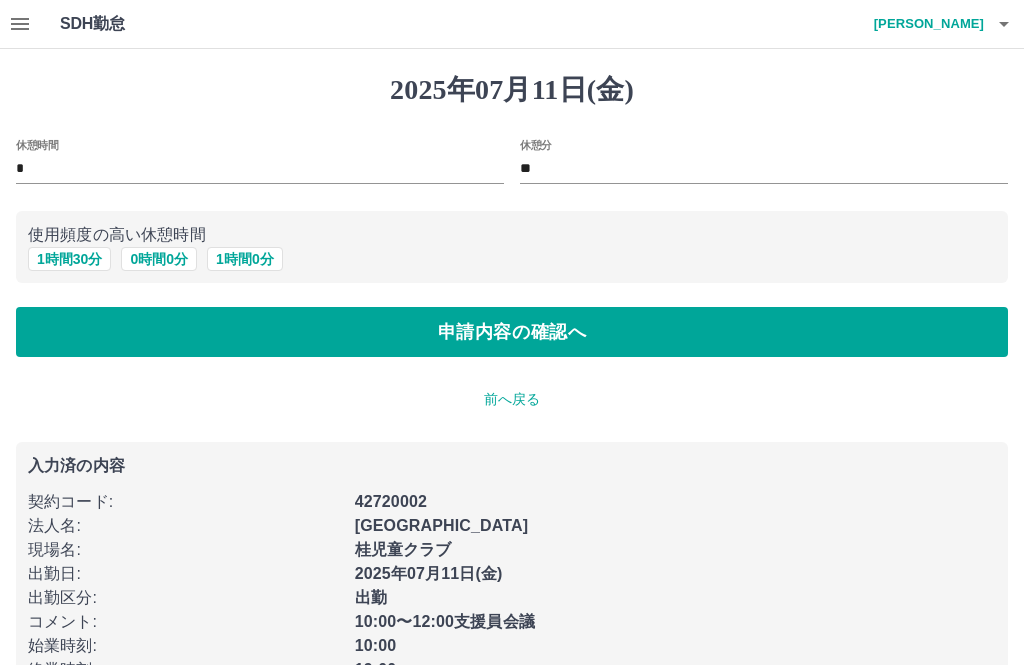 click on "申請内容の確認へ" at bounding box center [512, 332] 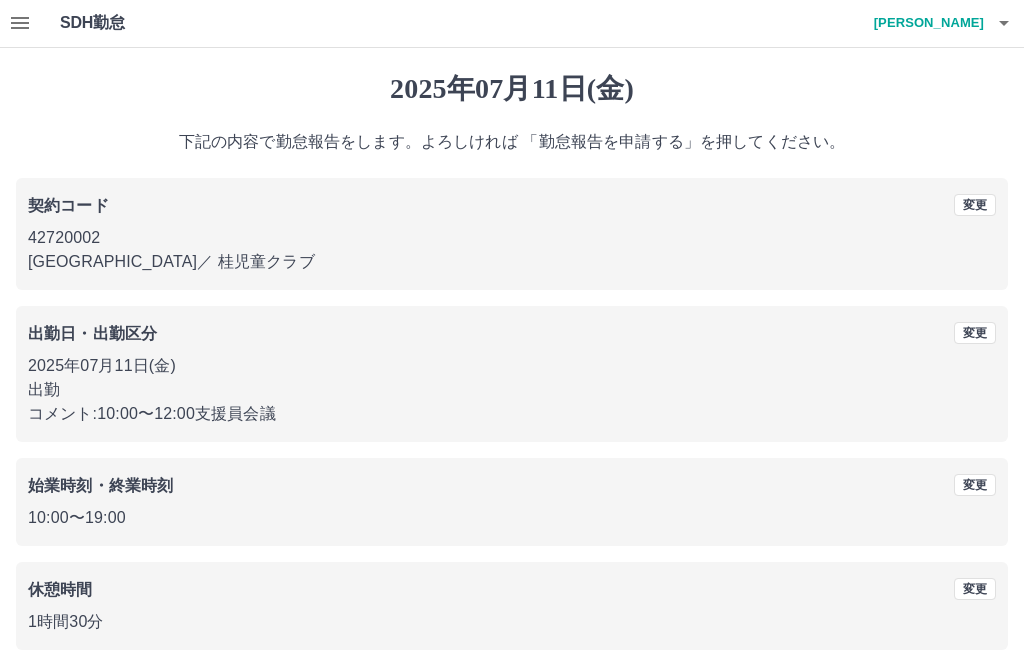 scroll, scrollTop: 19, scrollLeft: 0, axis: vertical 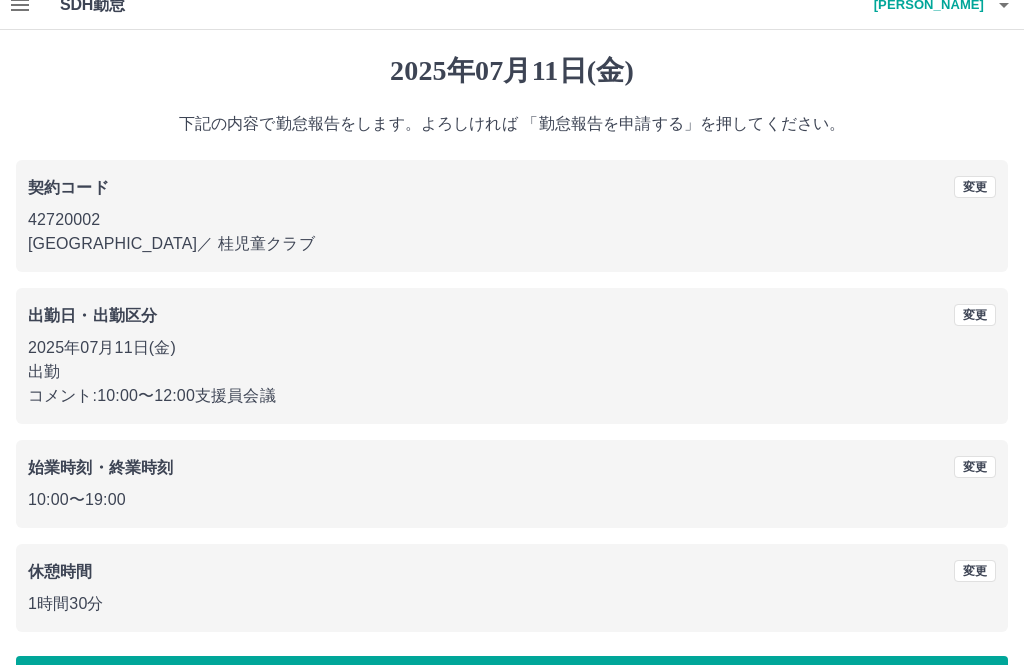 click on "勤怠報告を申請する" at bounding box center [512, 681] 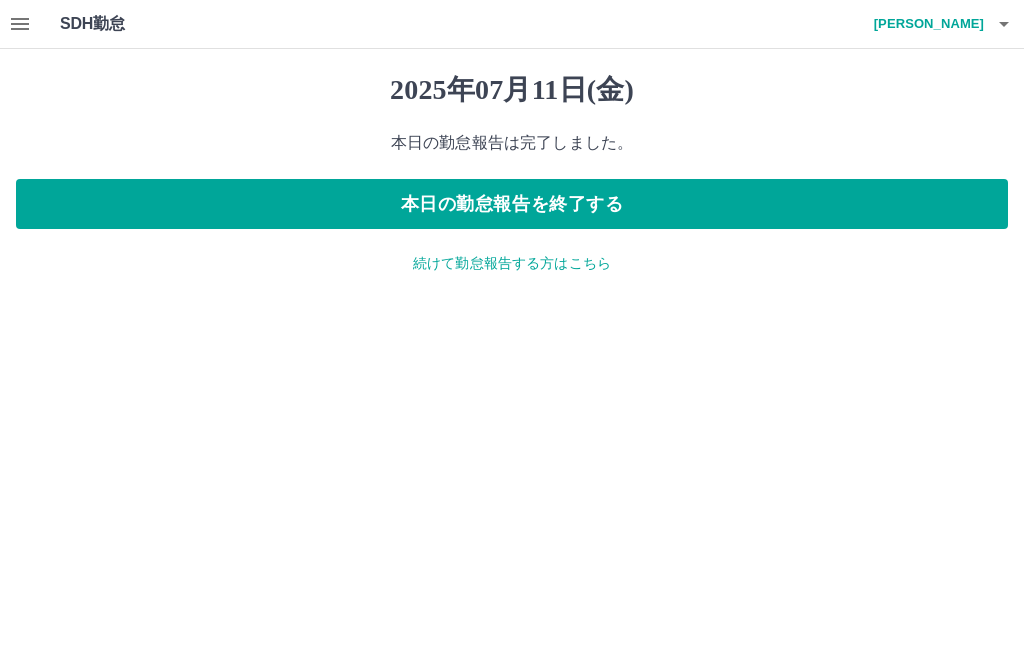 click at bounding box center (20, 24) 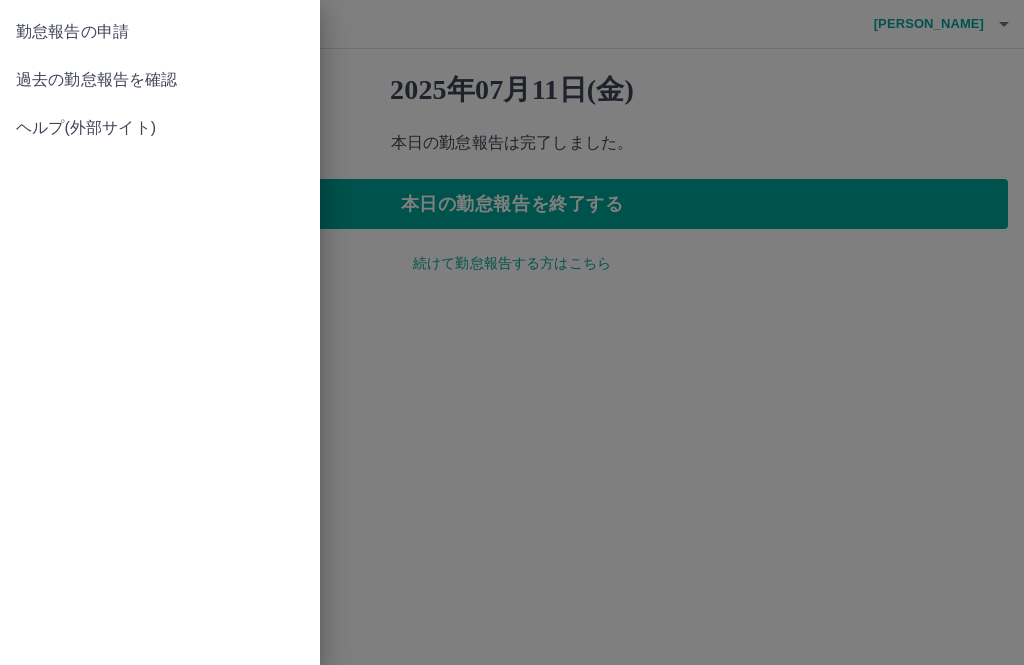click on "過去の勤怠報告を確認" at bounding box center [160, 80] 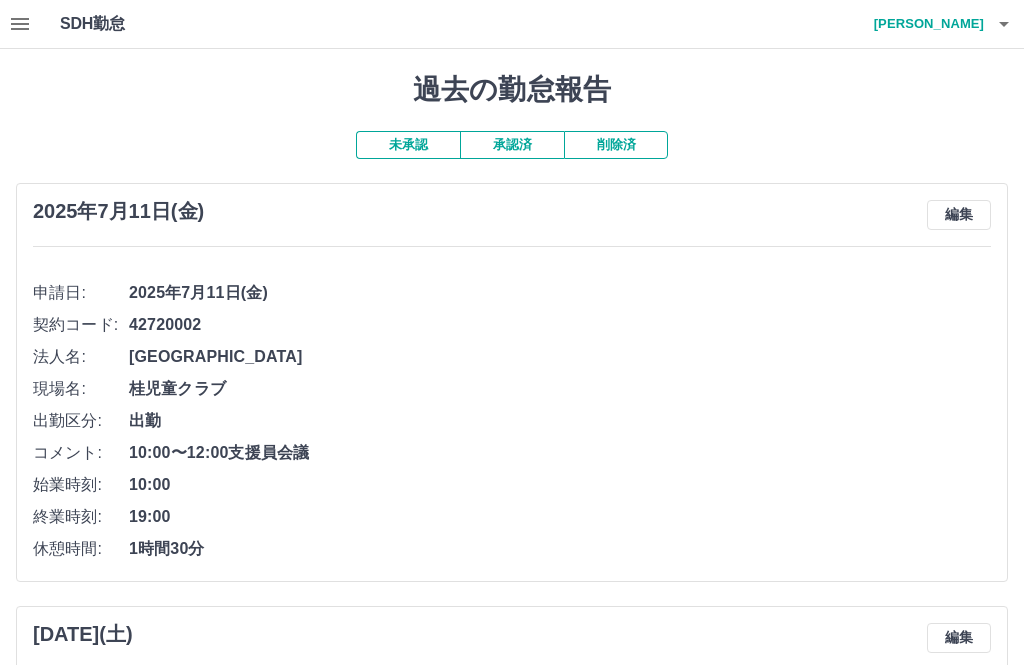 click on "承認済" at bounding box center [512, 145] 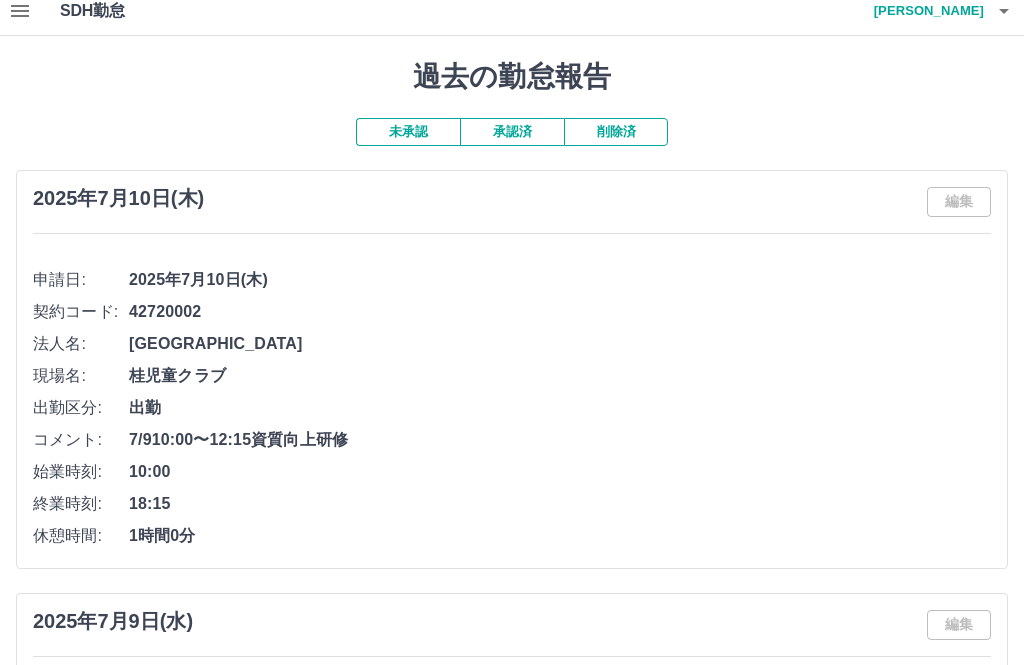 scroll, scrollTop: 0, scrollLeft: 0, axis: both 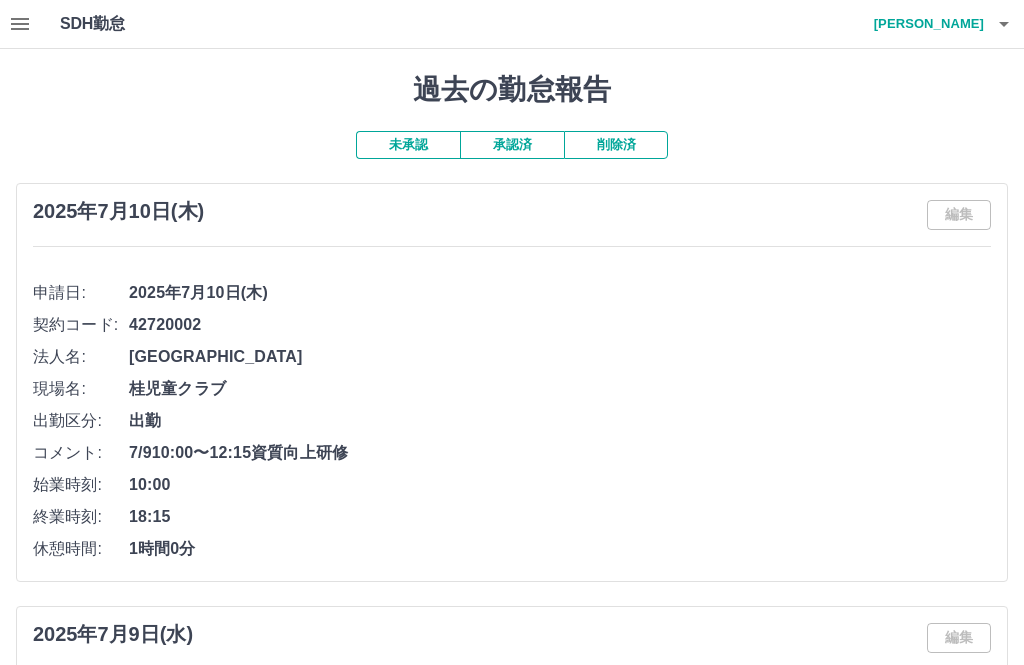 click at bounding box center (1004, 24) 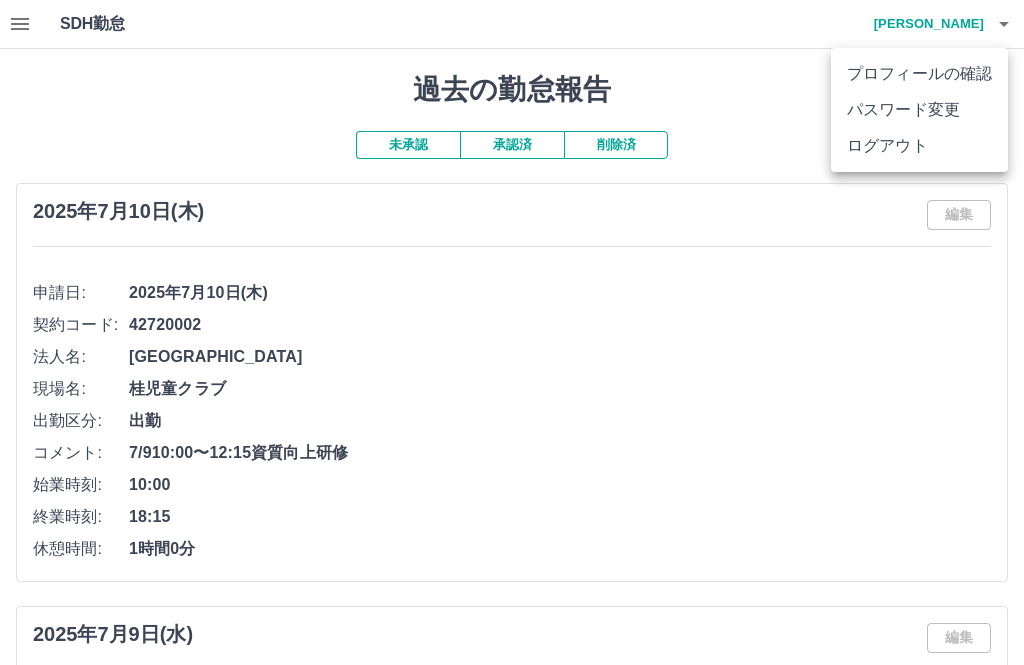click on "ログアウト" at bounding box center [919, 146] 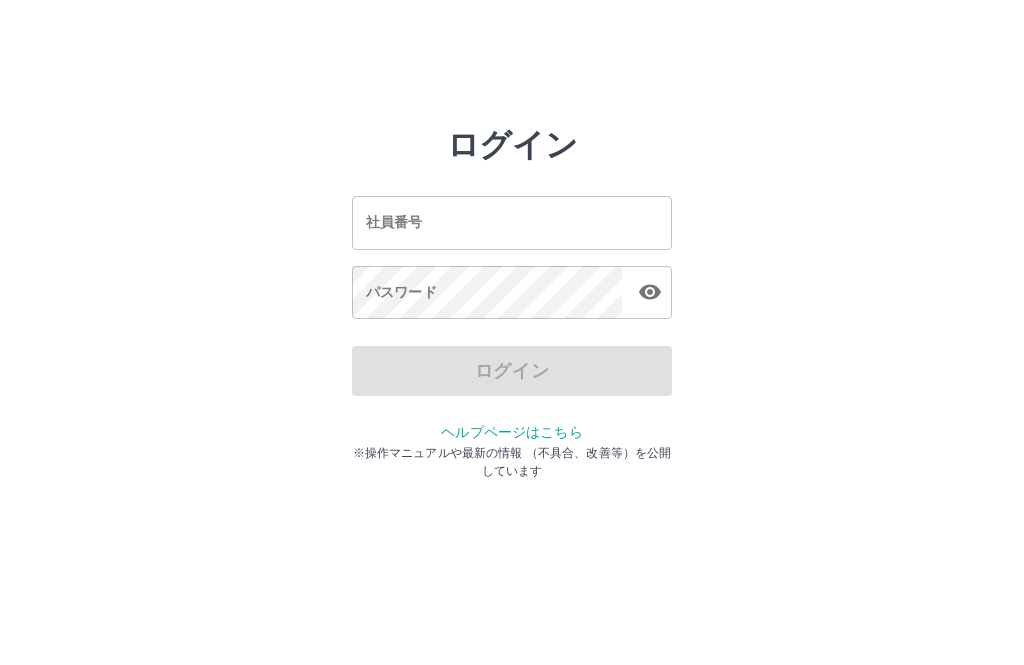 scroll, scrollTop: 0, scrollLeft: 0, axis: both 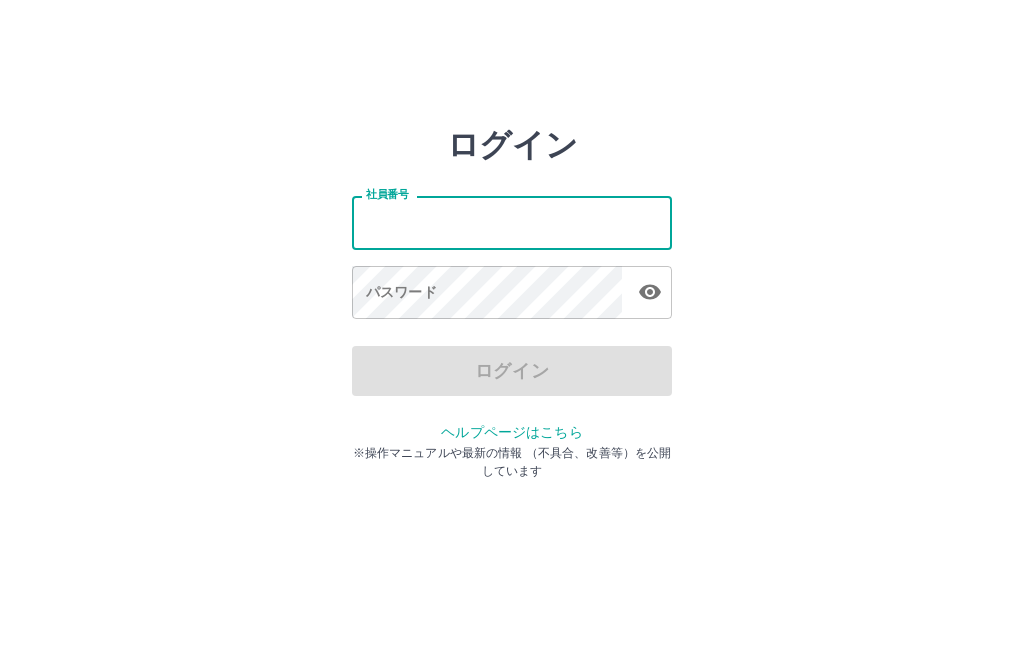 type on "*******" 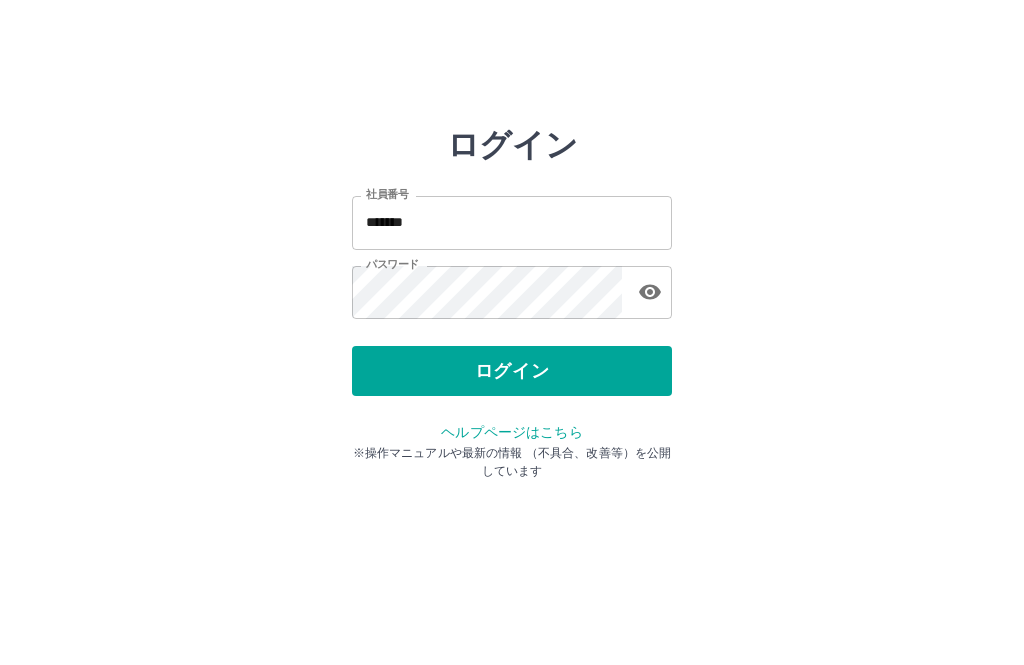 click on "ログイン" at bounding box center [512, 371] 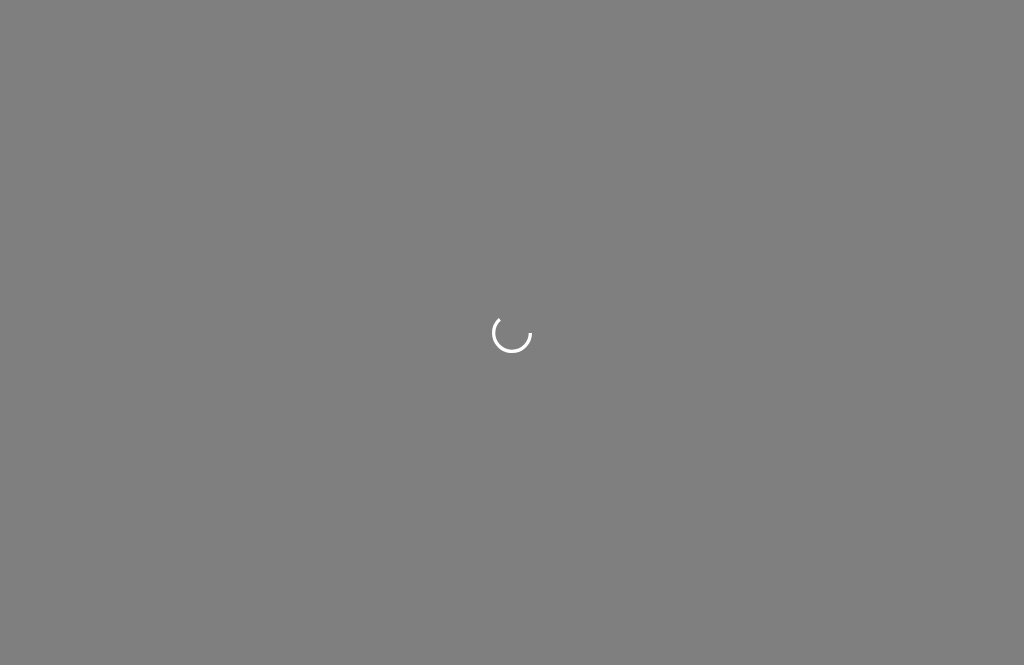 scroll, scrollTop: 0, scrollLeft: 0, axis: both 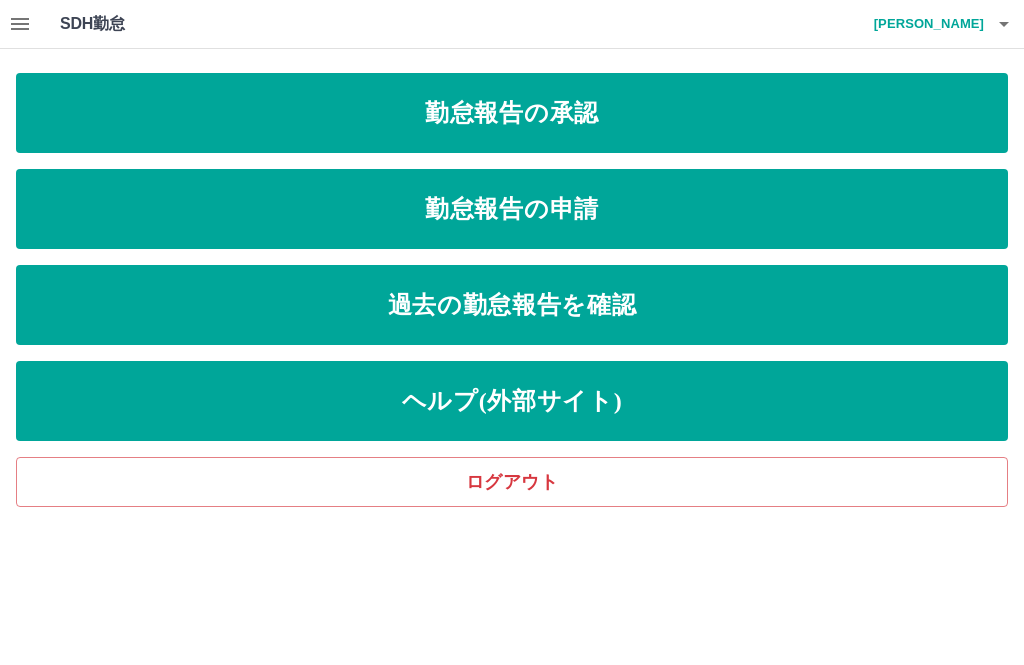 click on "勤怠報告の申請" at bounding box center [512, 209] 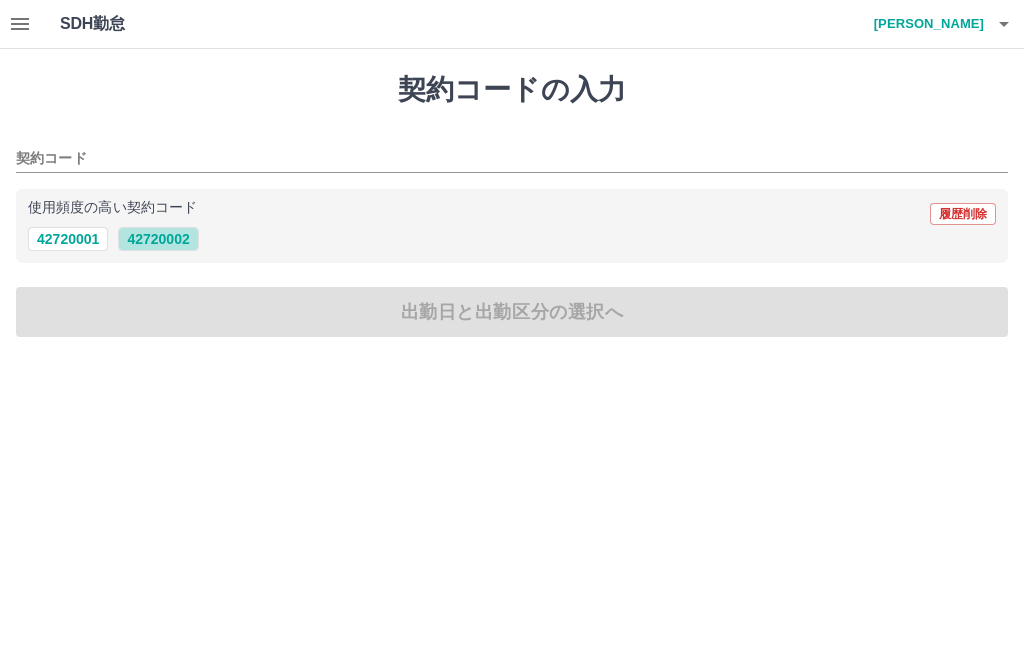 click on "42720002" at bounding box center [158, 239] 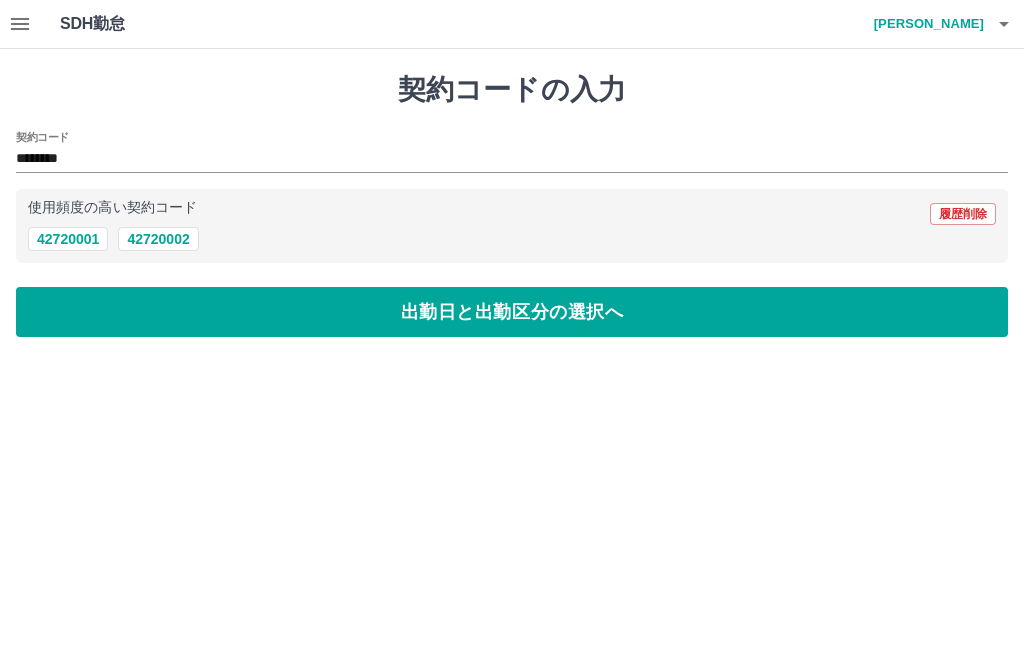 click on "出勤日と出勤区分の選択へ" at bounding box center [512, 312] 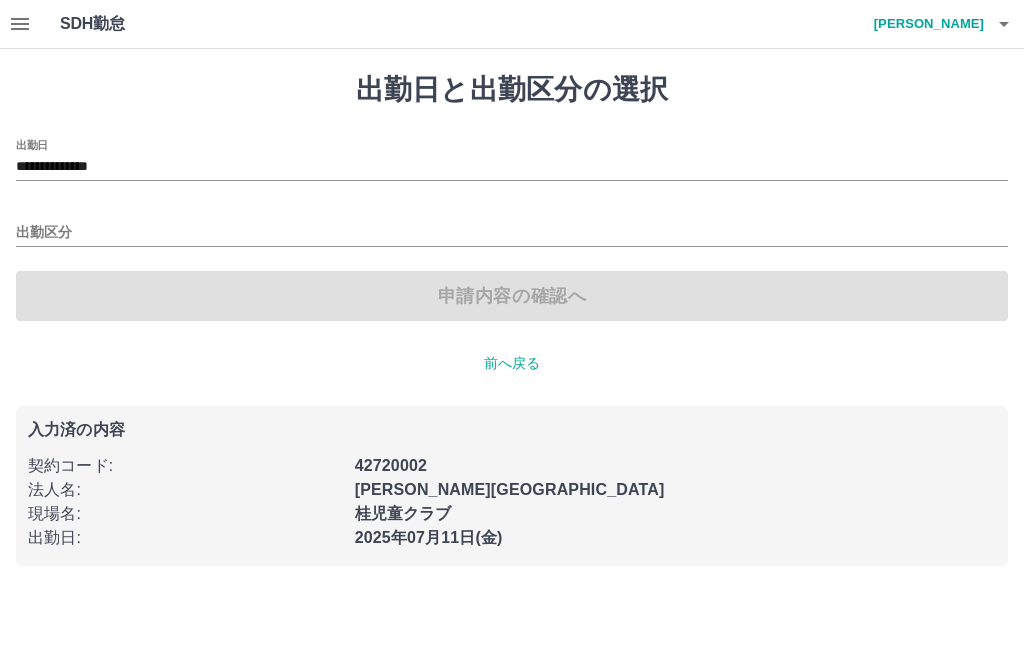 click on "出勤区分" at bounding box center (512, 233) 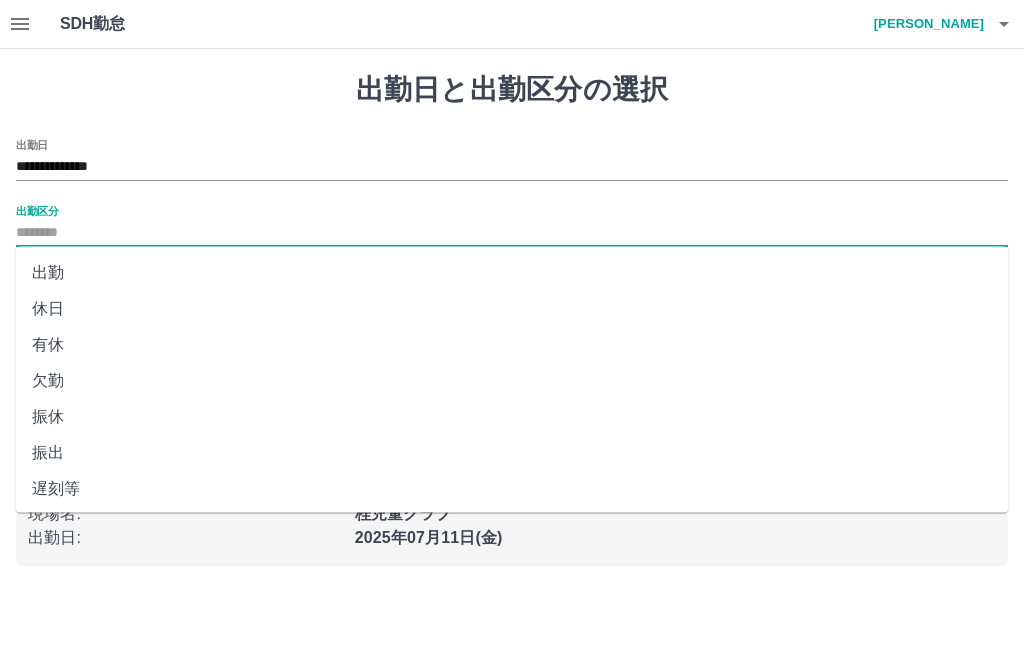 click on "出勤" at bounding box center [512, 273] 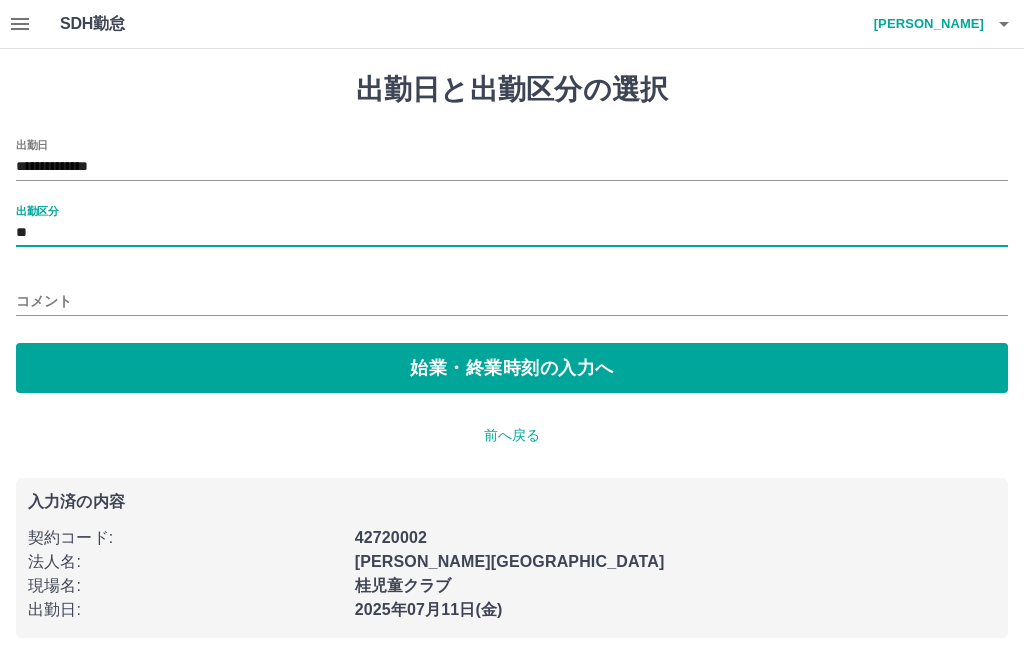 click on "**" at bounding box center [512, 233] 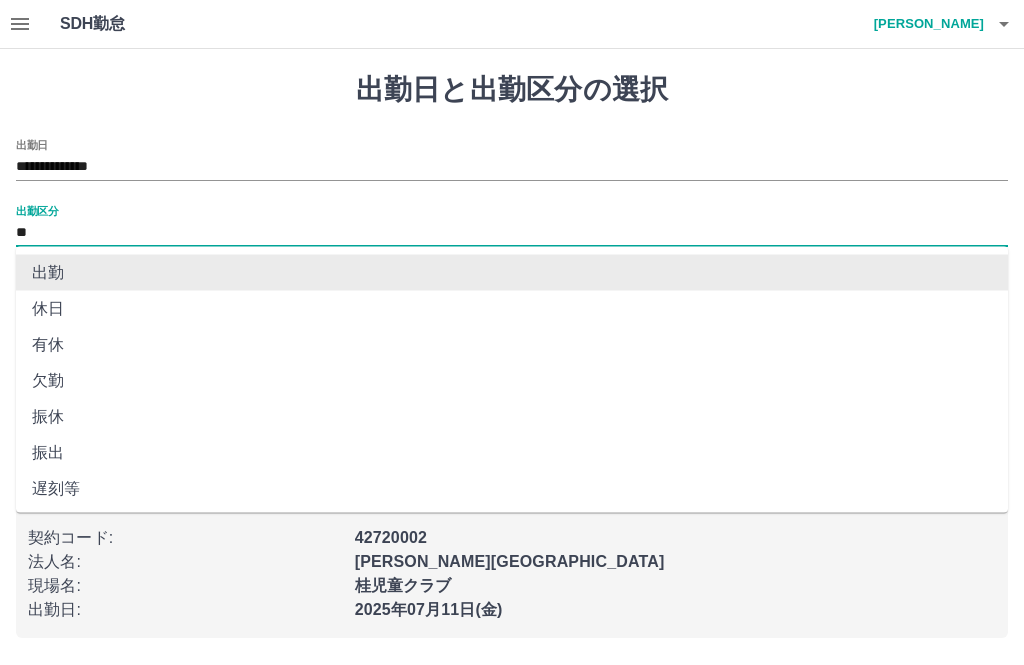 click on "出勤" at bounding box center (512, 273) 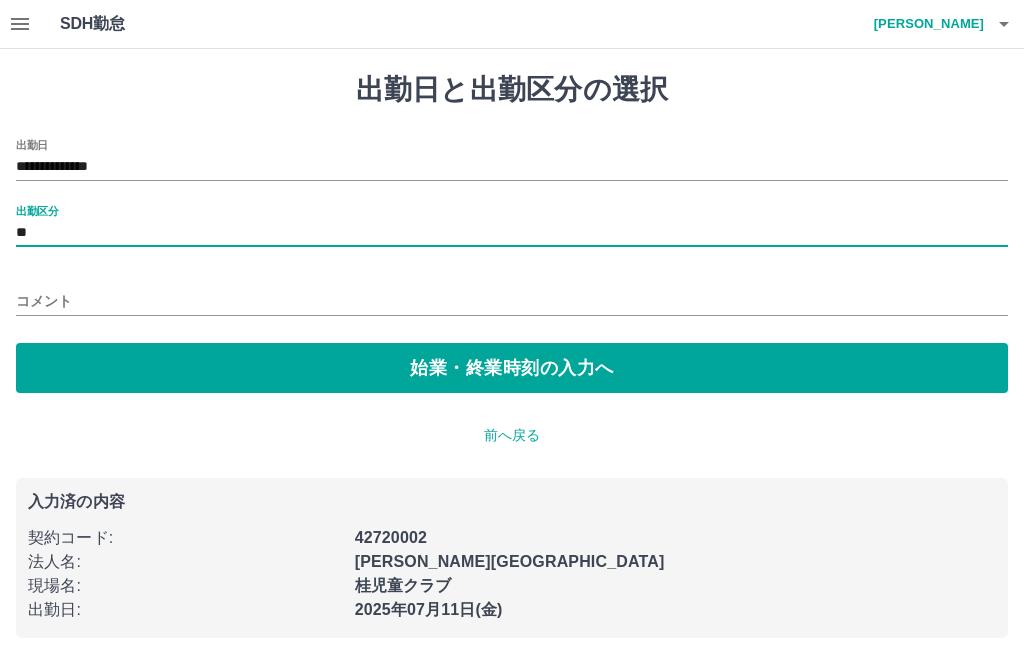 click on "始業・終業時刻の入力へ" at bounding box center (512, 368) 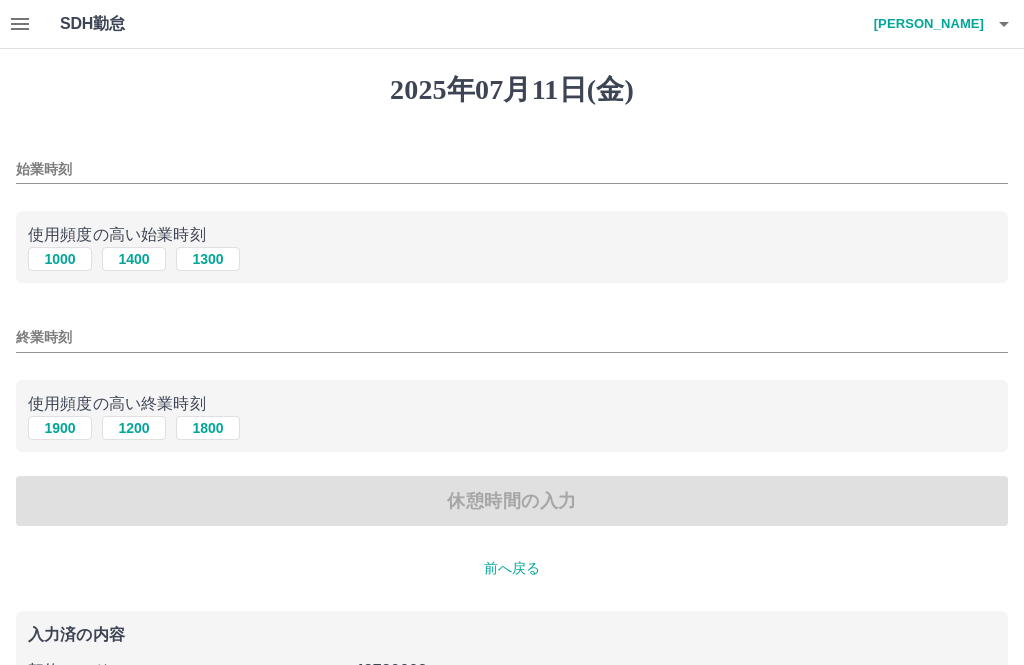 click on "1000" at bounding box center (60, 259) 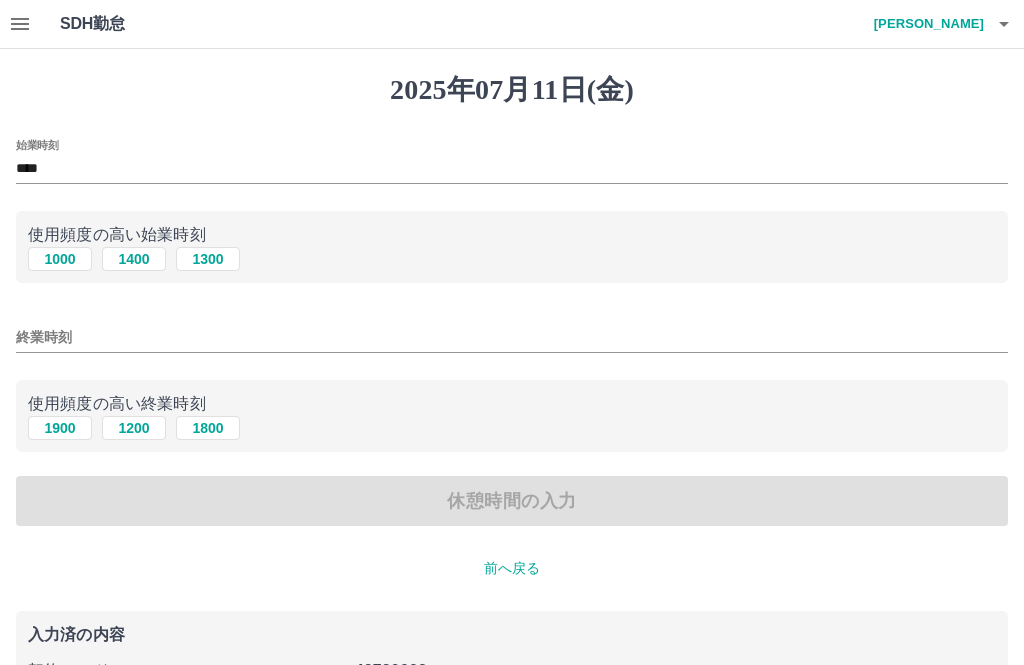 click on "1900" at bounding box center [60, 428] 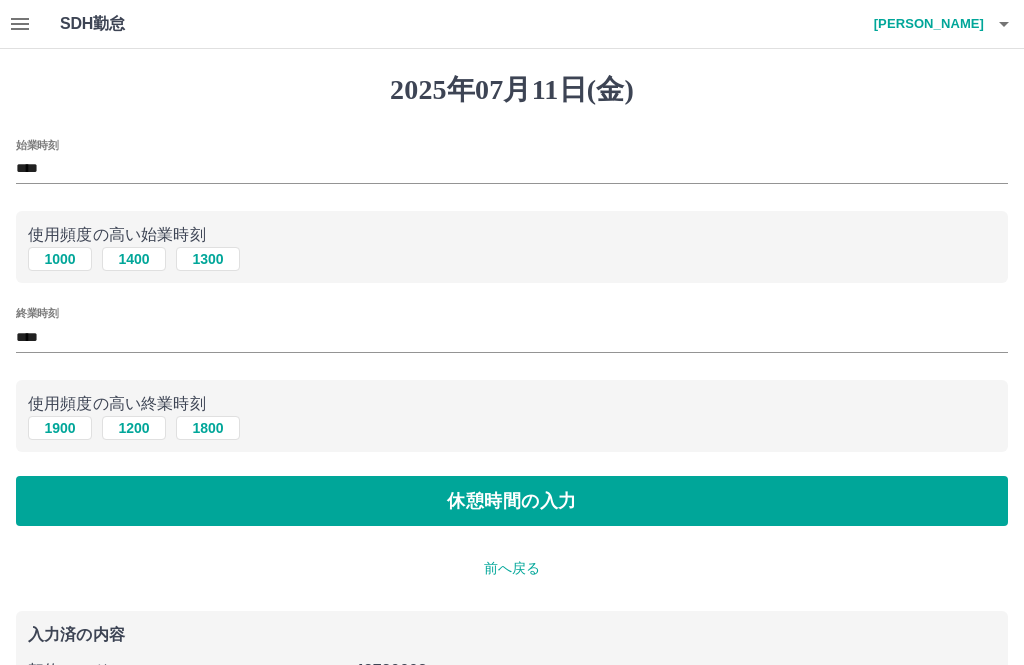 click on "休憩時間の入力" at bounding box center (512, 501) 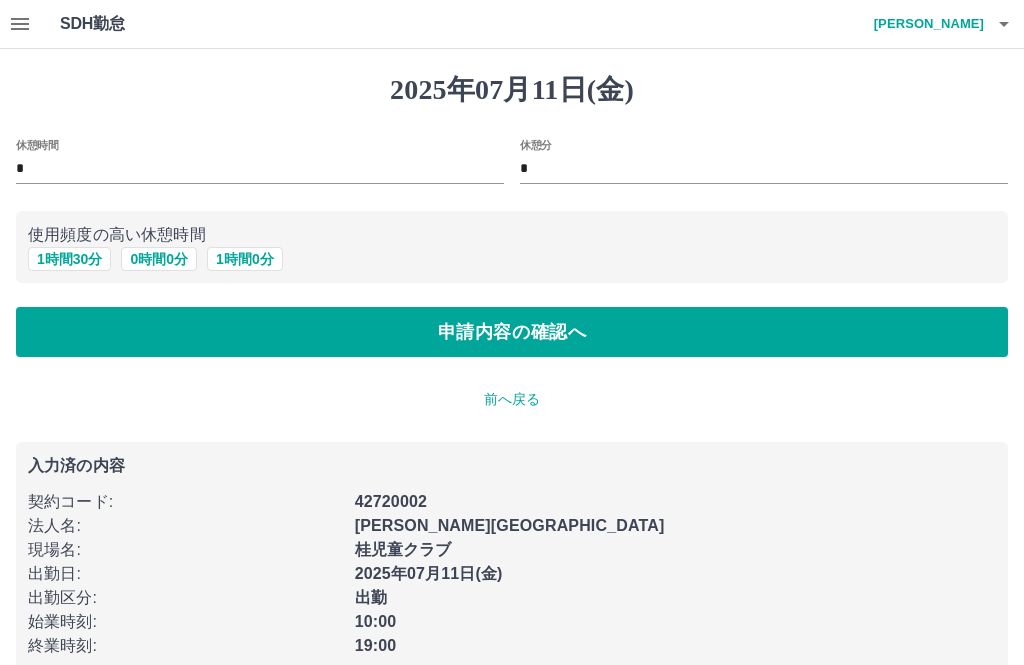 click on "1 時間 0 分" at bounding box center (245, 259) 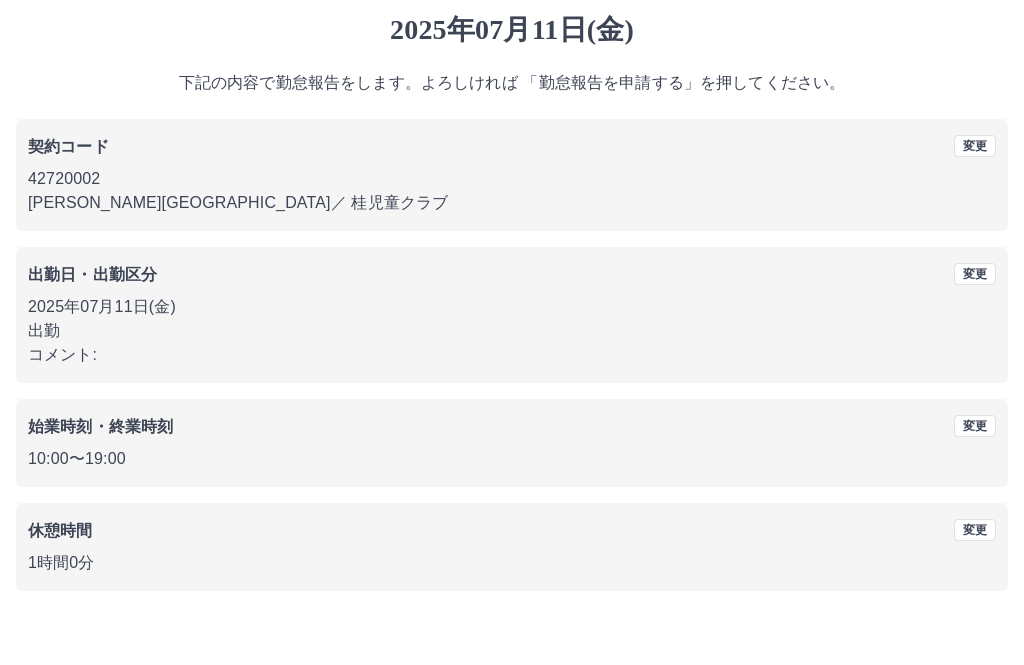 scroll, scrollTop: 19, scrollLeft: 0, axis: vertical 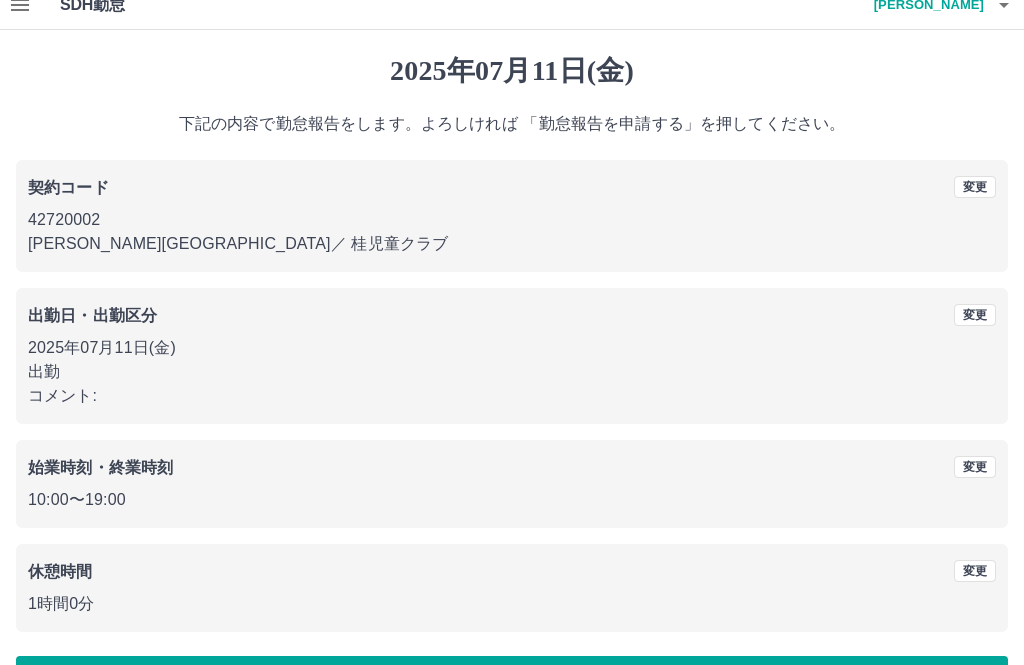 click on "勤怠報告を申請する" at bounding box center [512, 681] 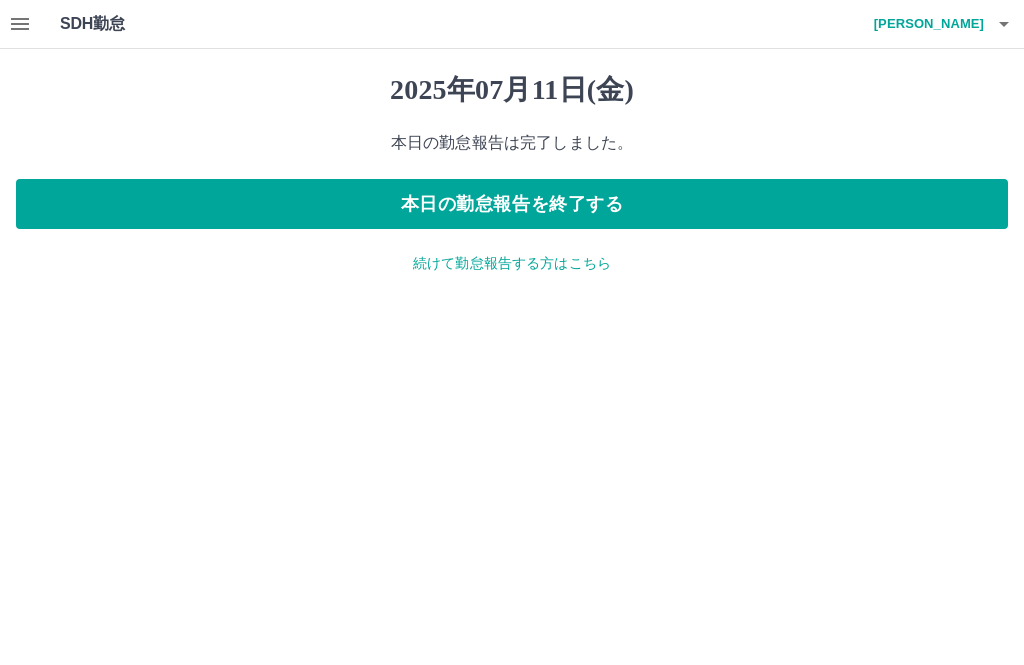 click at bounding box center (20, 24) 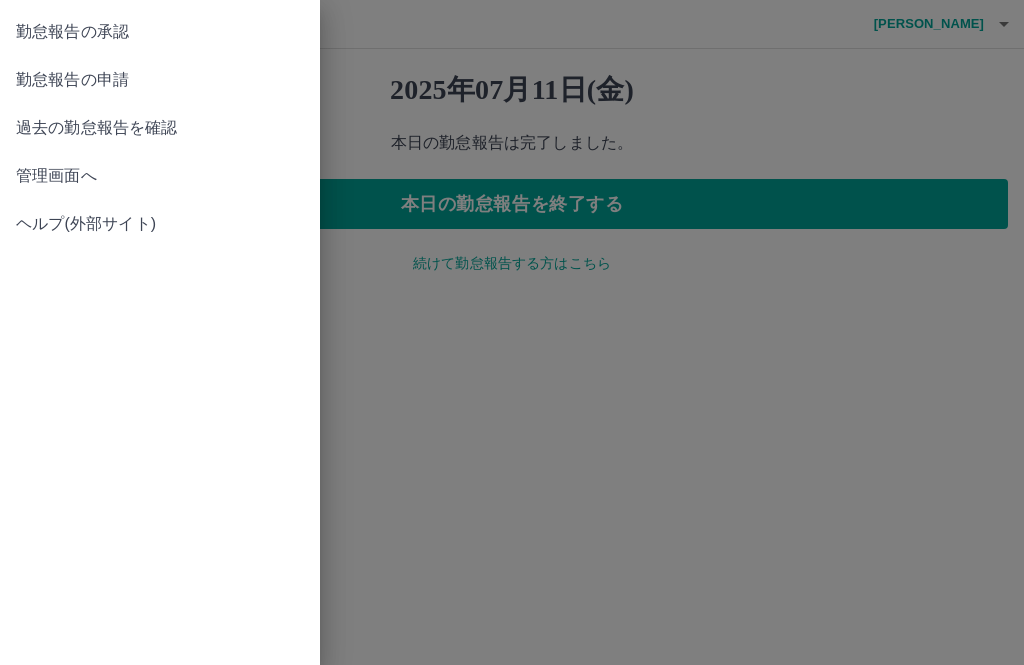 click on "勤怠報告の承認" at bounding box center (160, 32) 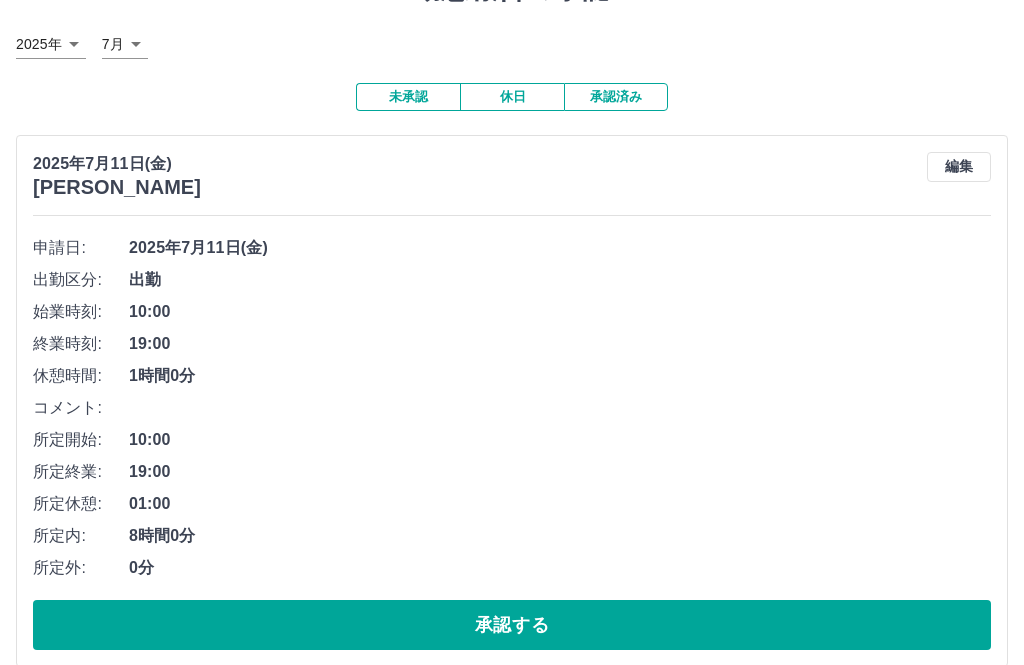 scroll, scrollTop: 144, scrollLeft: 0, axis: vertical 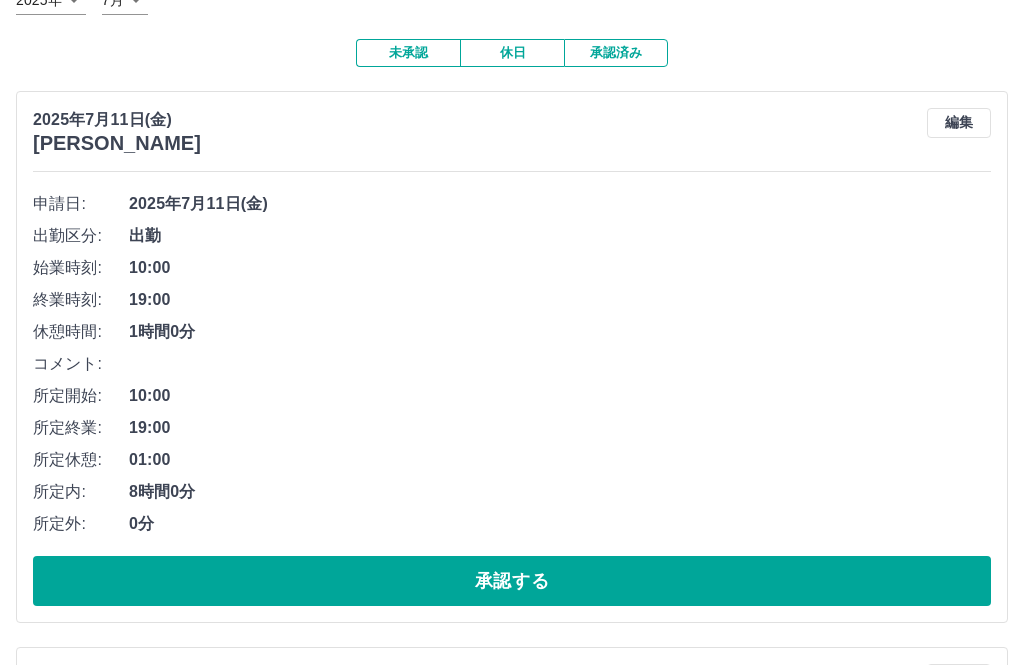 click on "承認する" at bounding box center (512, 582) 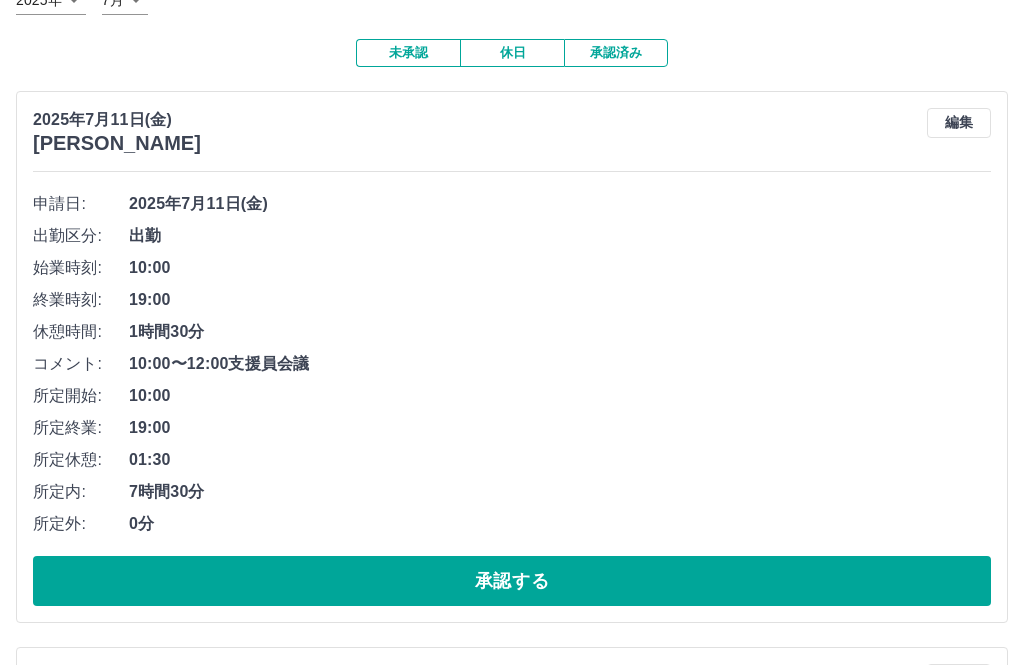 click on "承認する" at bounding box center [512, 581] 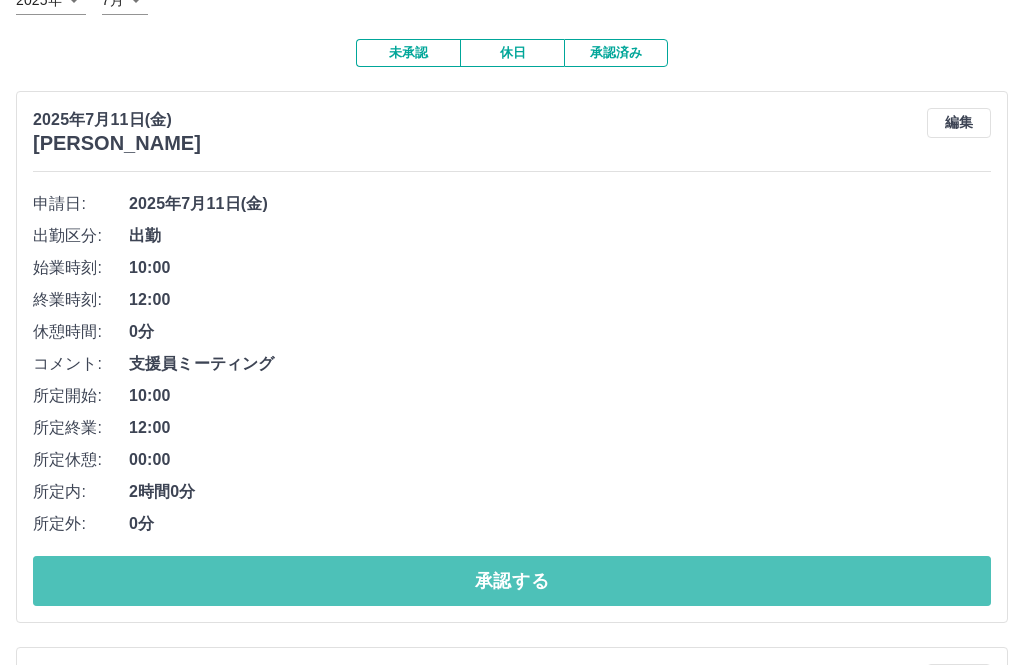 click on "承認する" at bounding box center [512, 581] 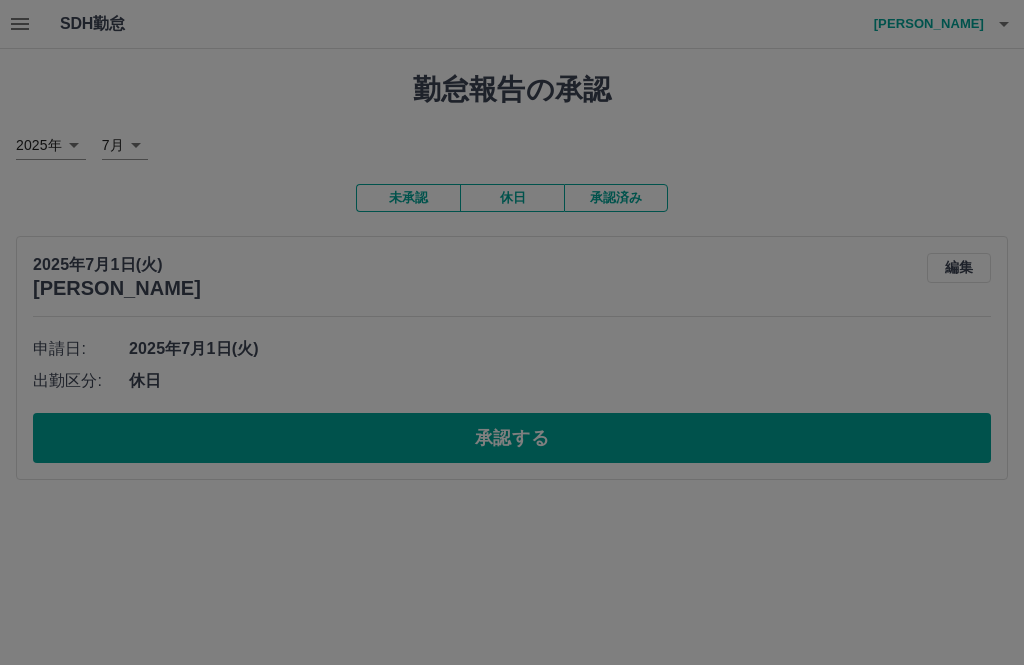 scroll, scrollTop: 0, scrollLeft: 0, axis: both 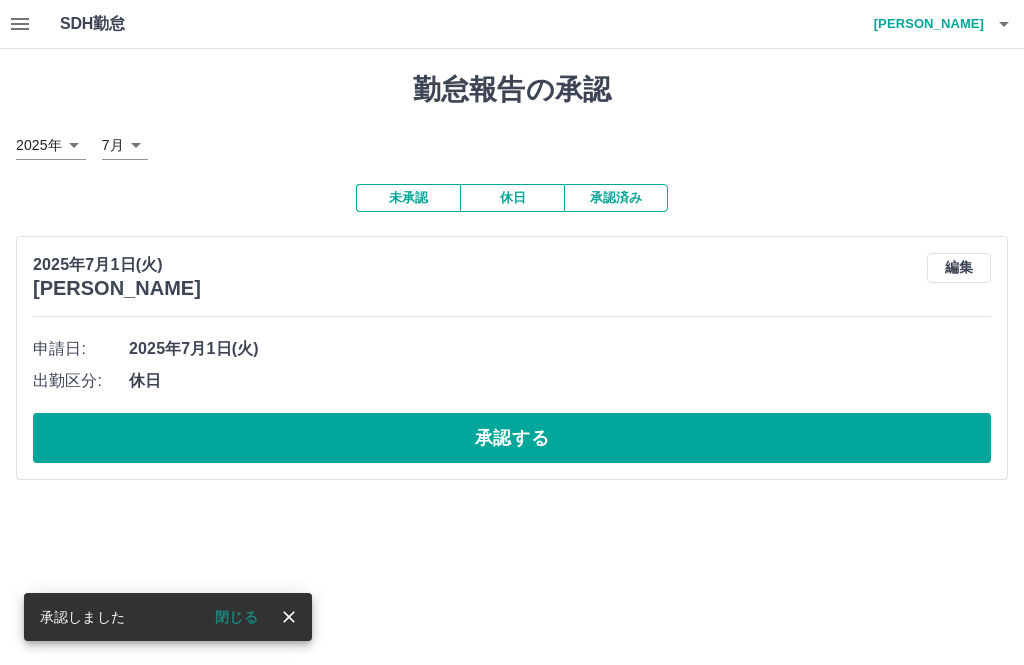 click on "承認する" at bounding box center (512, 438) 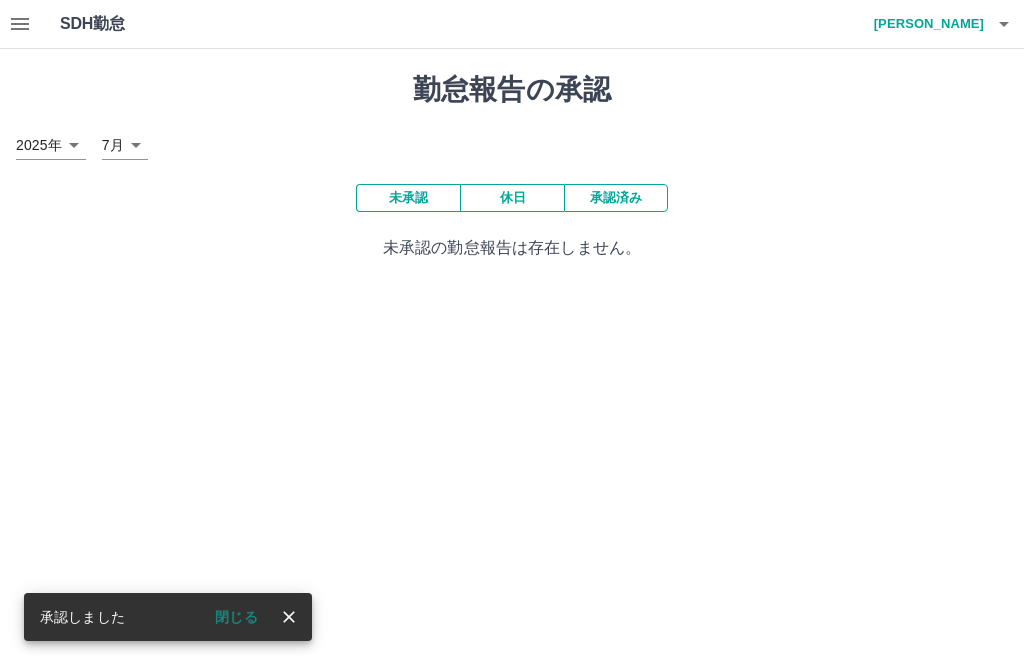 click 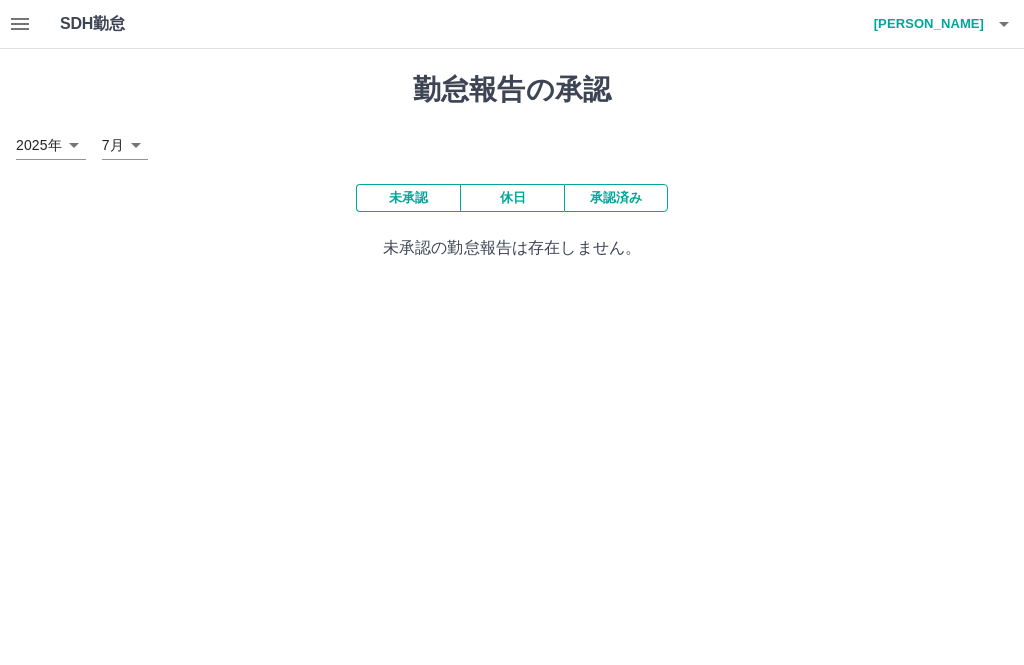 click at bounding box center [1004, 24] 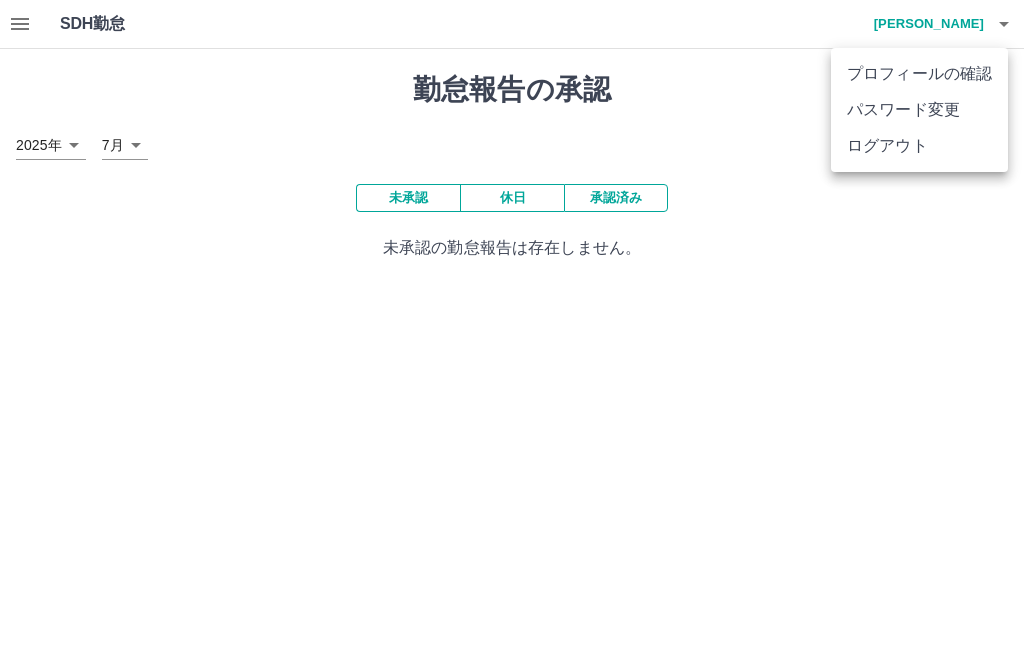 click on "ログアウト" at bounding box center (919, 146) 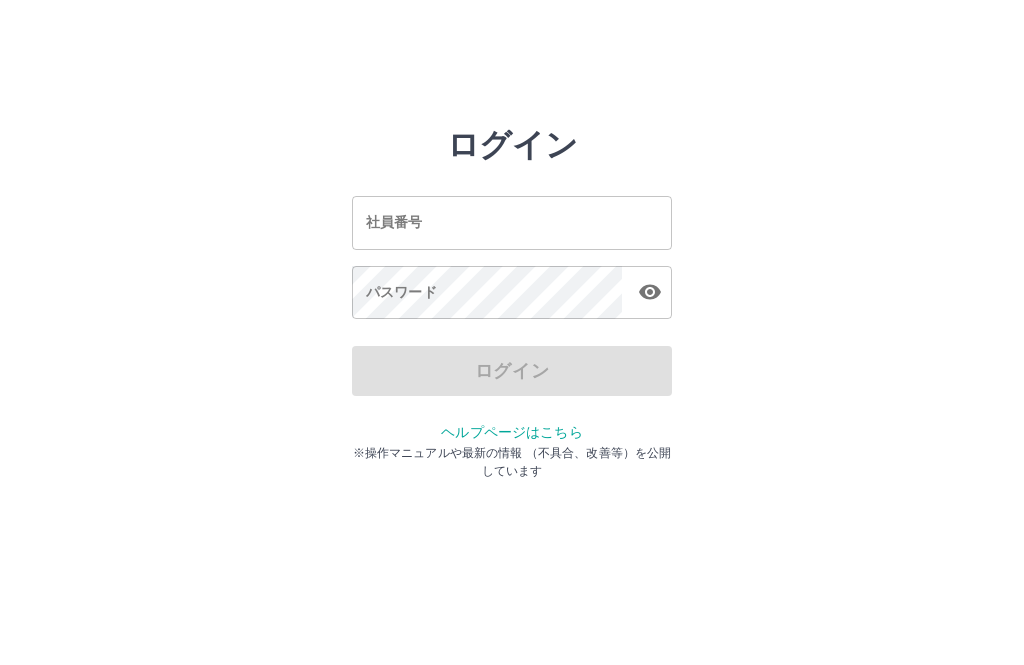 scroll, scrollTop: 0, scrollLeft: 0, axis: both 